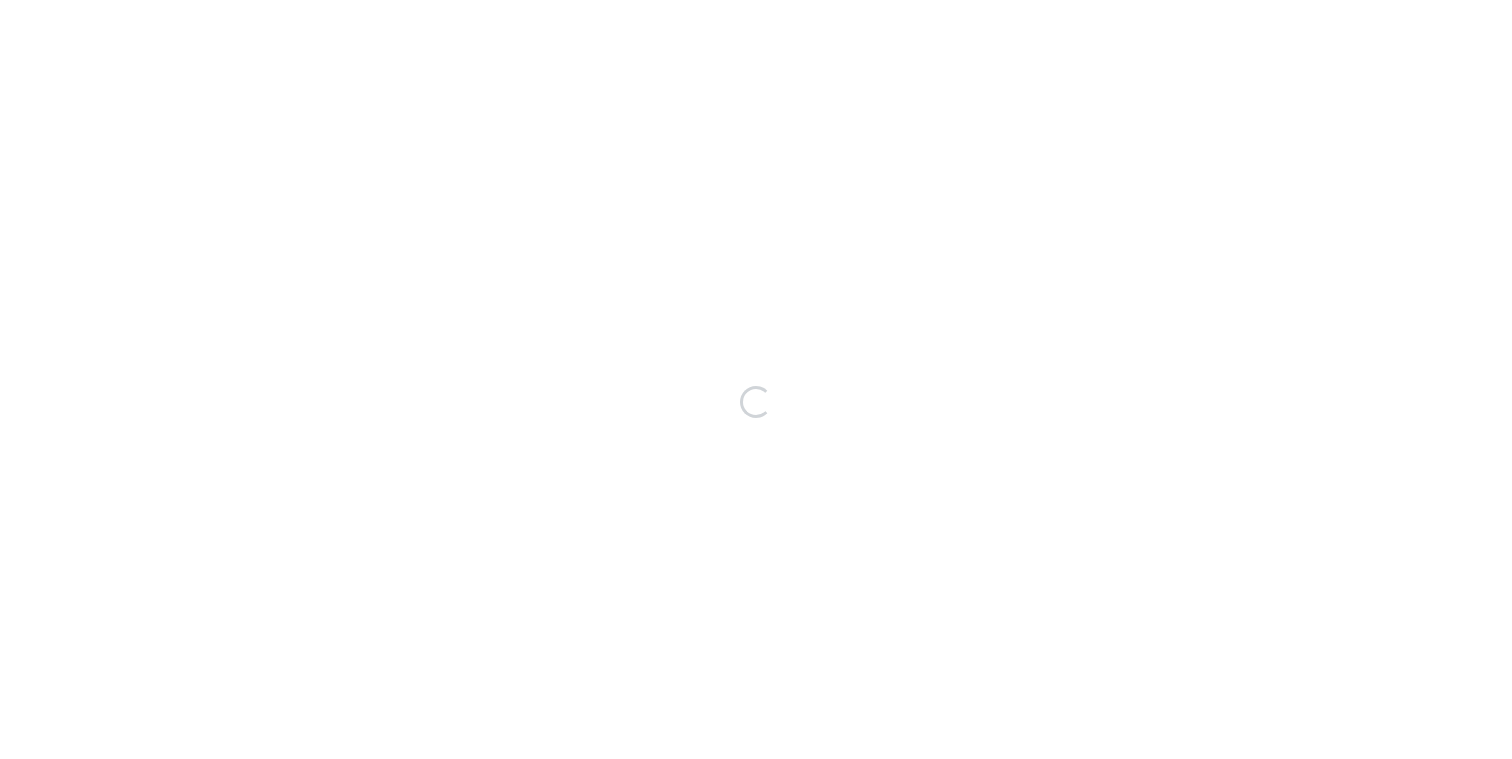 scroll, scrollTop: 0, scrollLeft: 0, axis: both 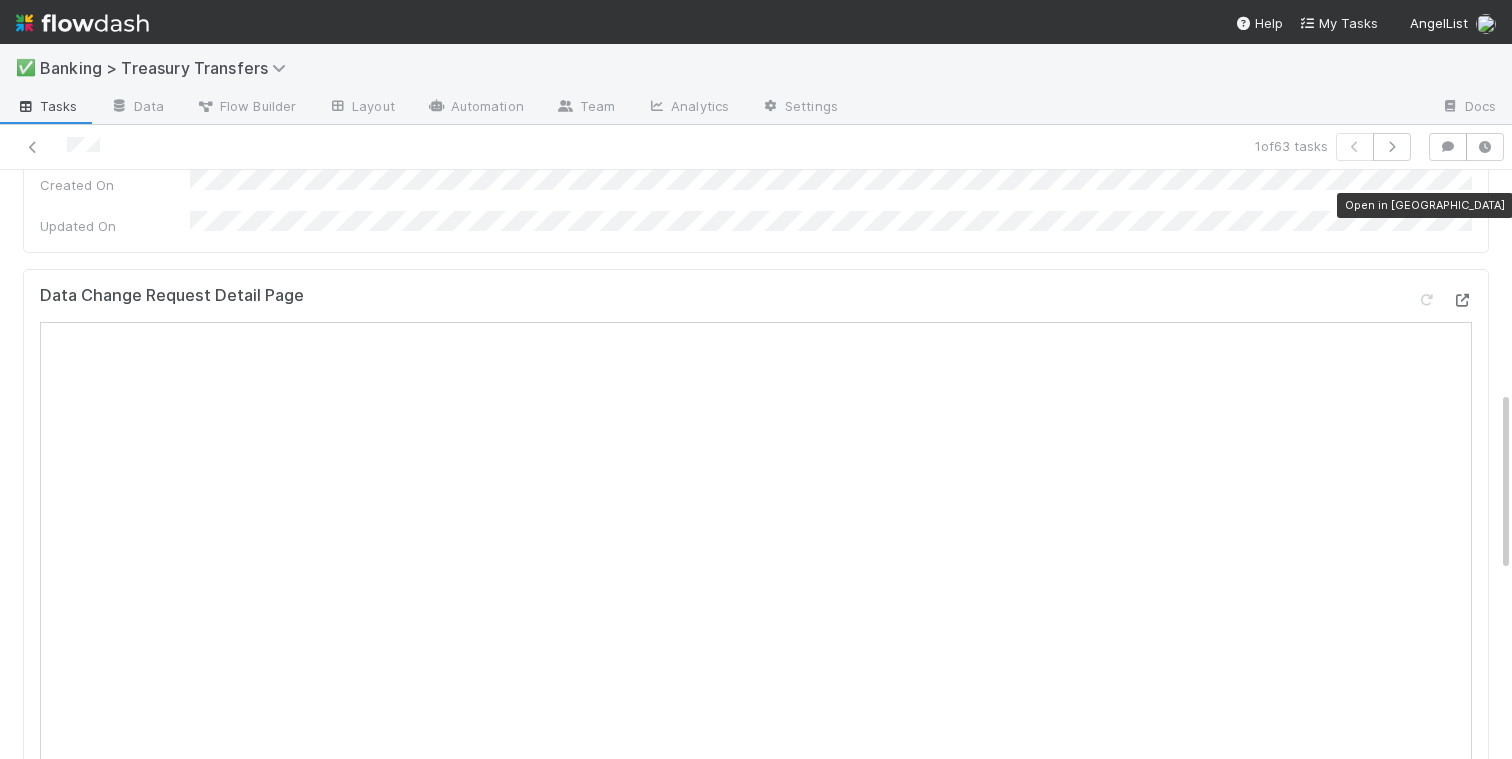 click at bounding box center [1462, 300] 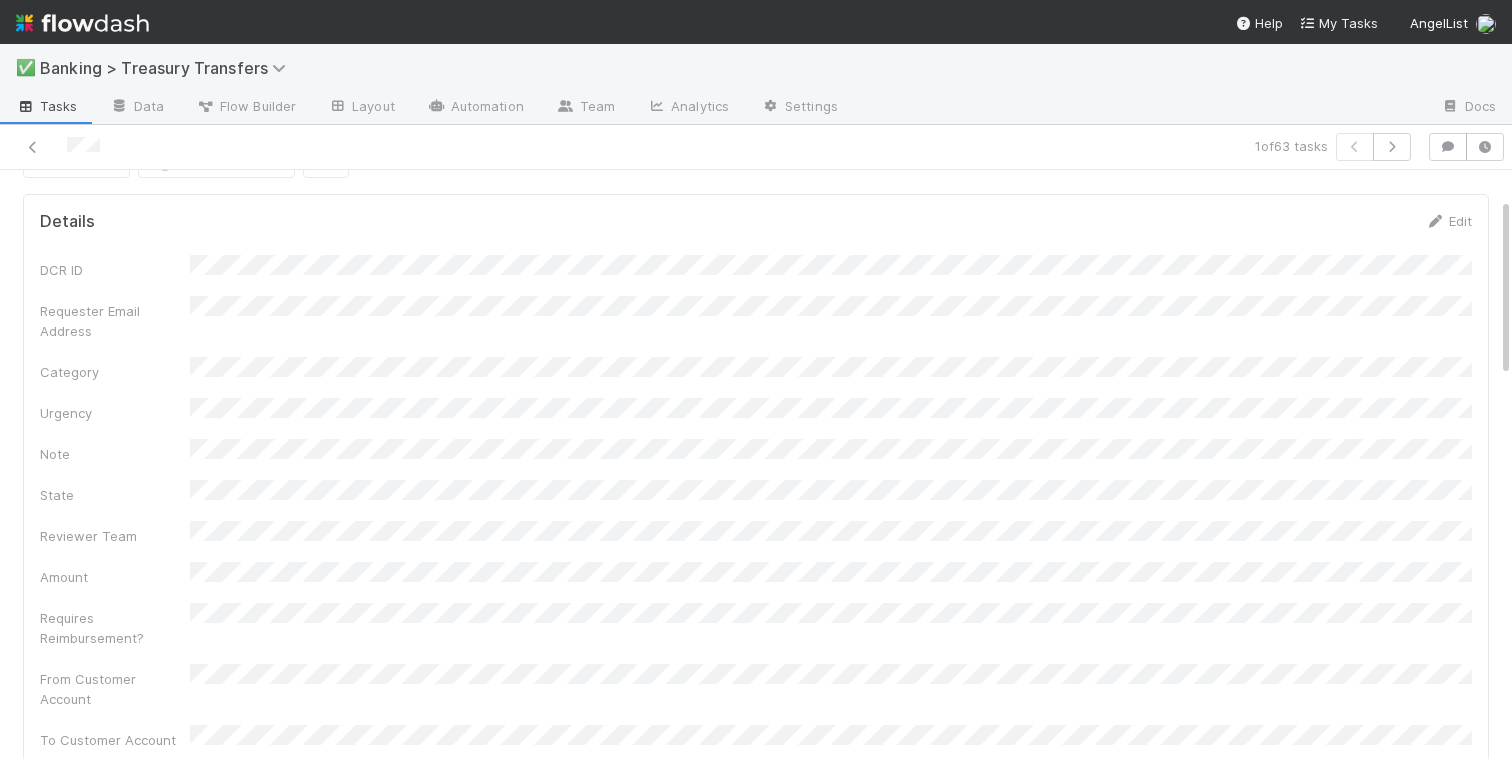 scroll, scrollTop: 0, scrollLeft: 0, axis: both 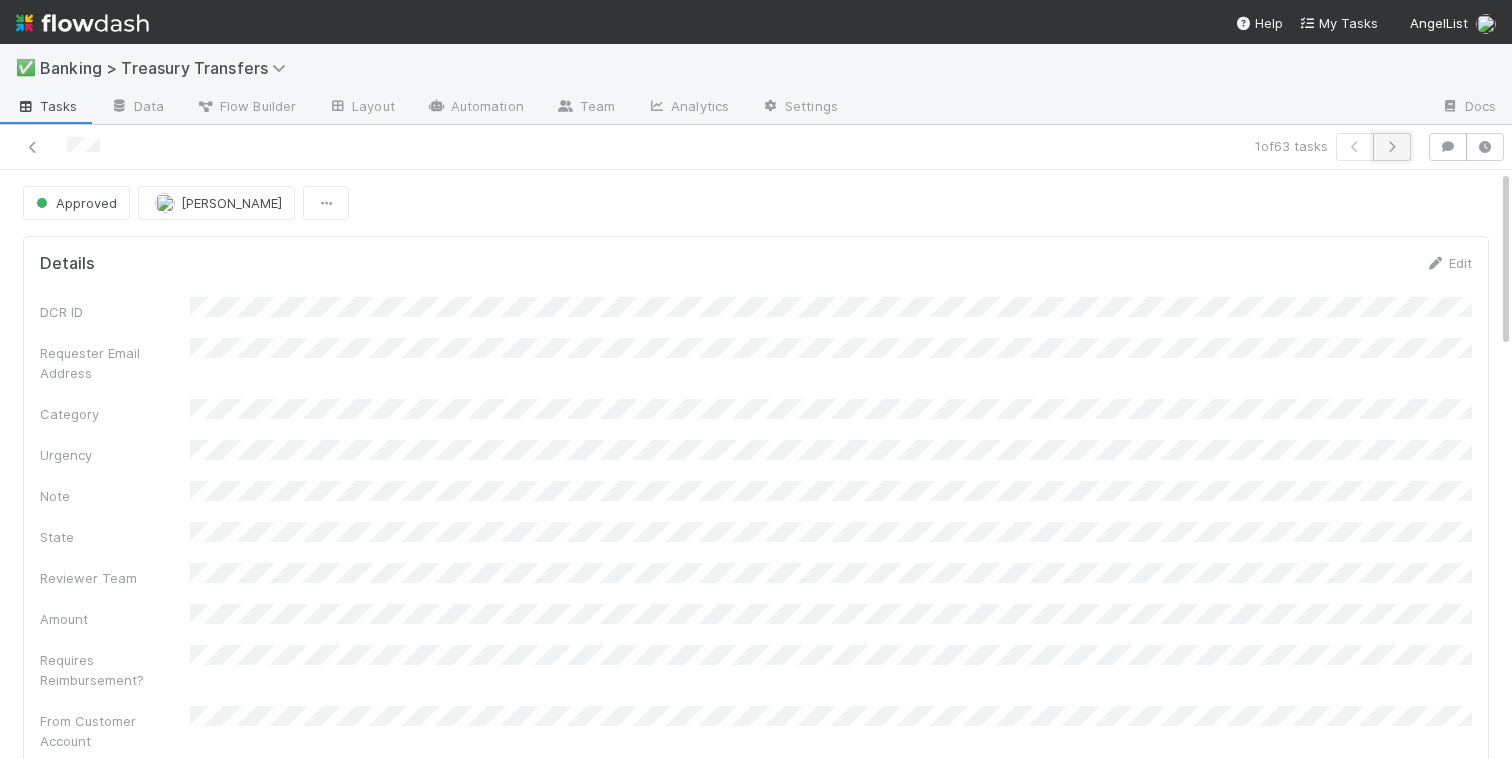 click at bounding box center (1392, 147) 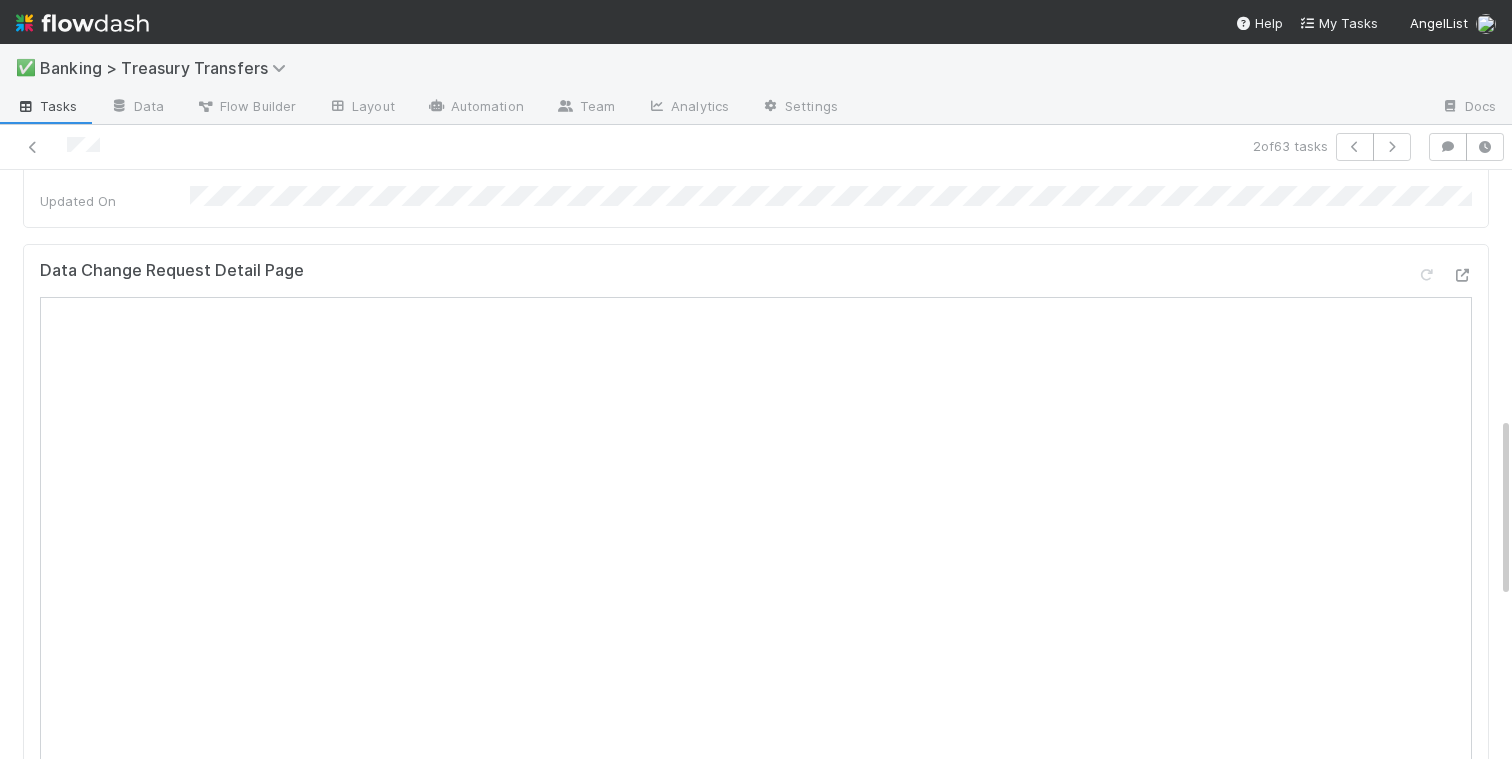 scroll, scrollTop: 668, scrollLeft: 0, axis: vertical 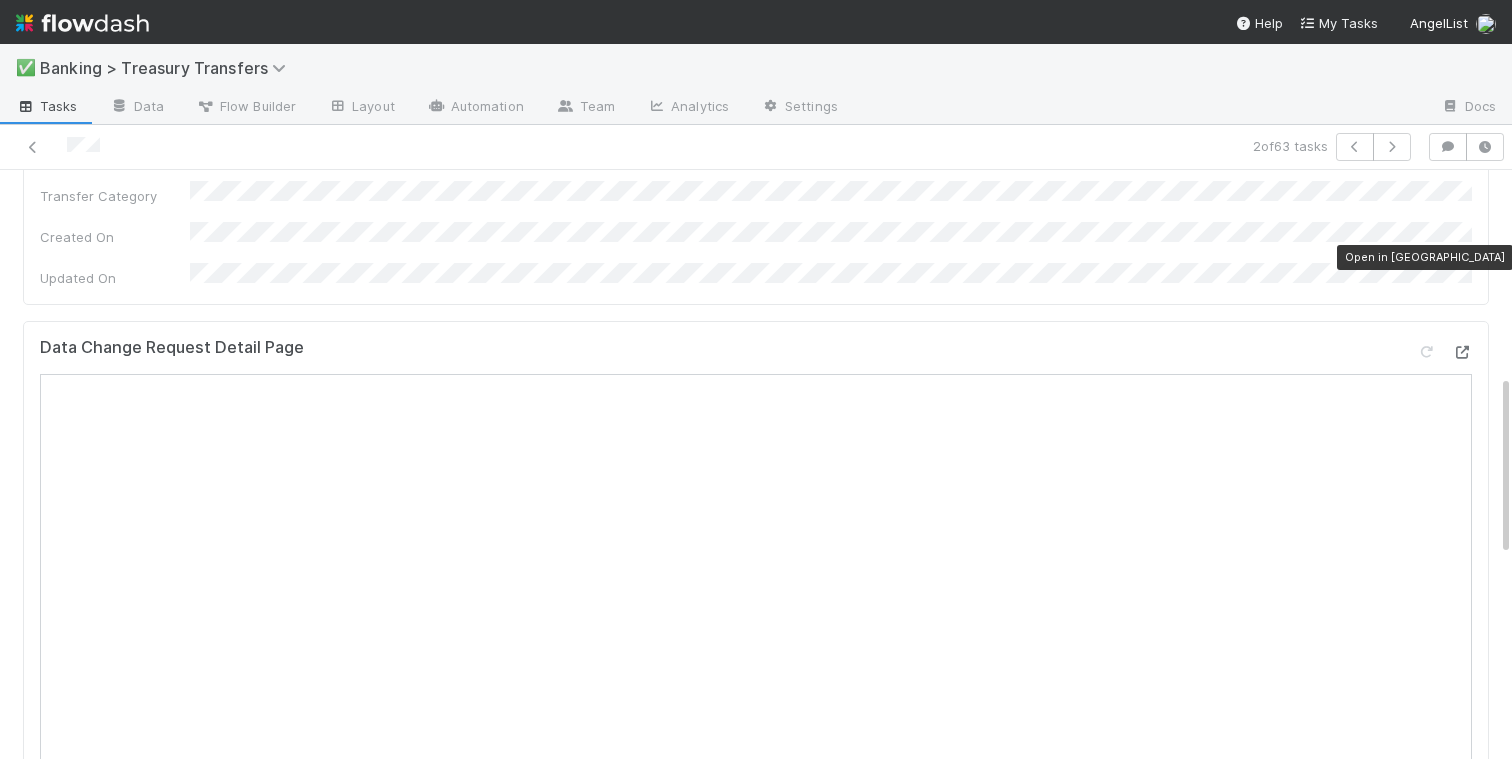 click at bounding box center [1462, 352] 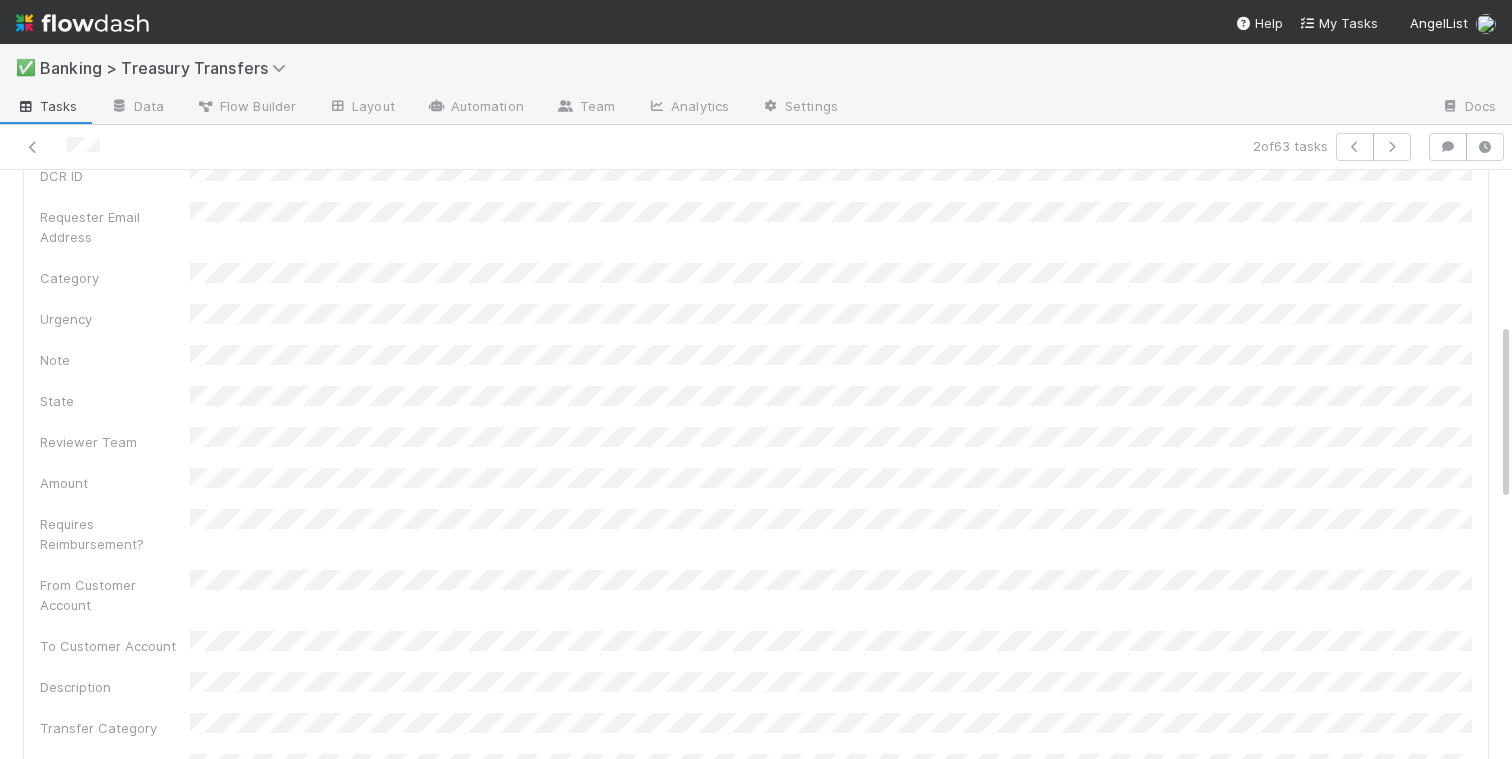 scroll, scrollTop: 0, scrollLeft: 0, axis: both 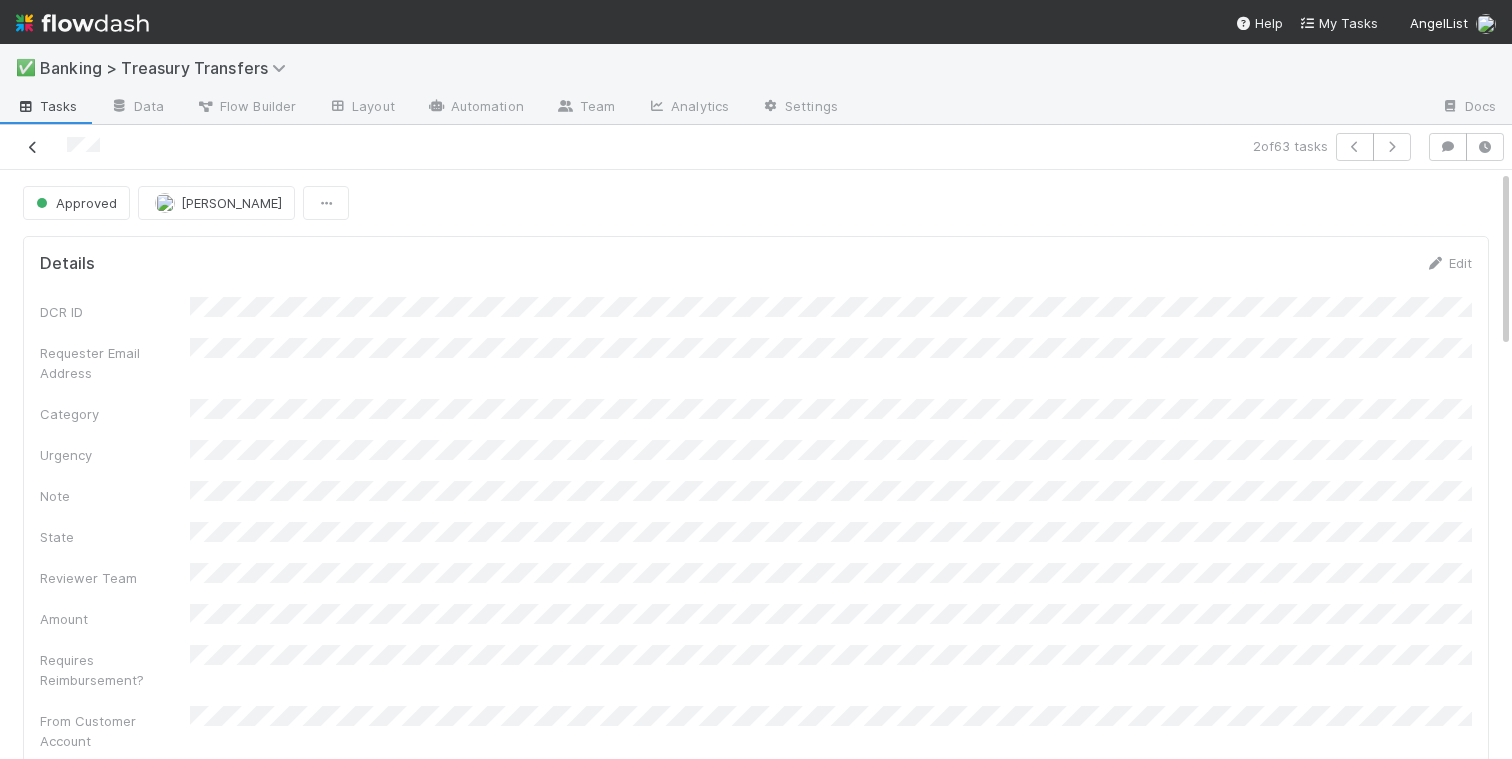 click at bounding box center [33, 147] 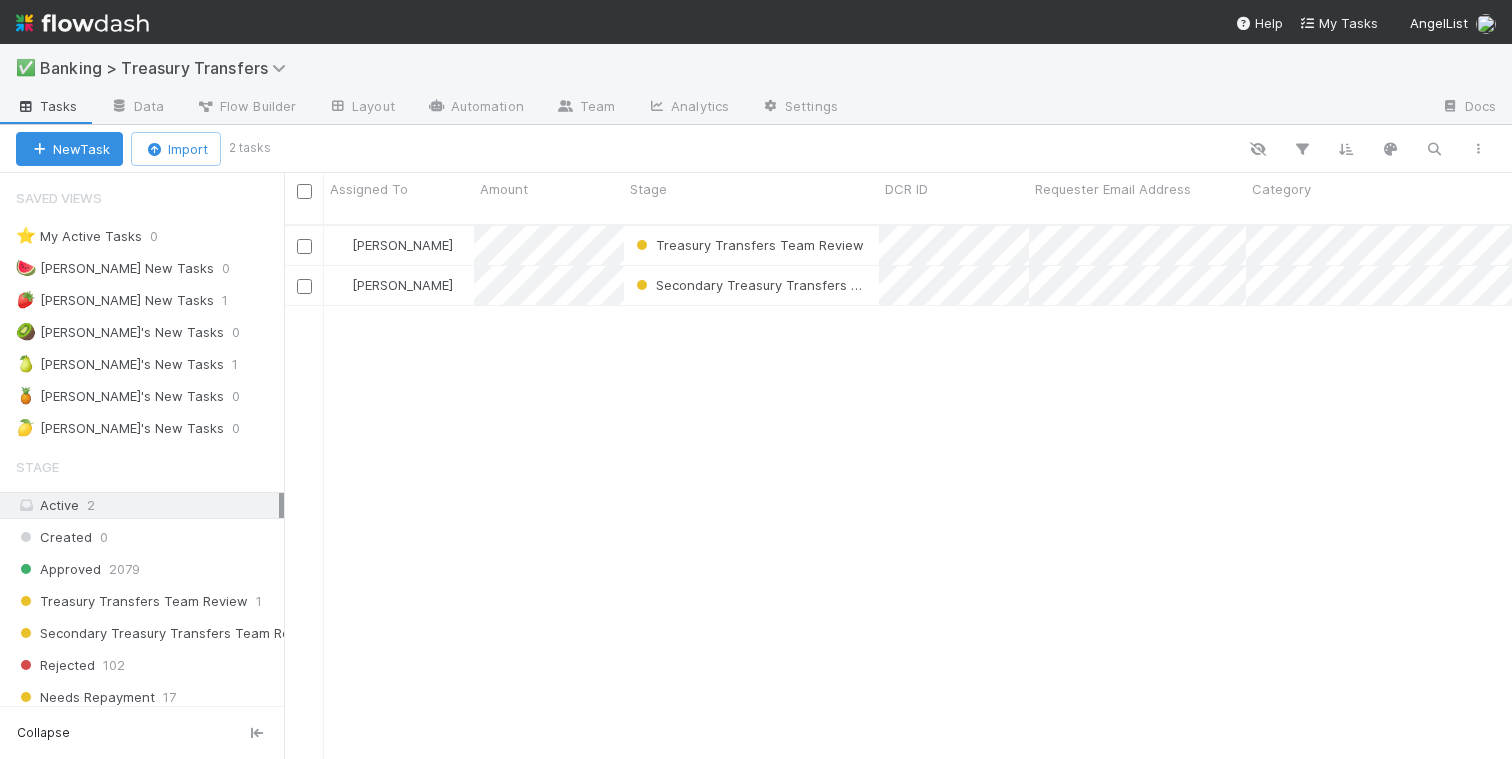scroll, scrollTop: 0, scrollLeft: 1, axis: horizontal 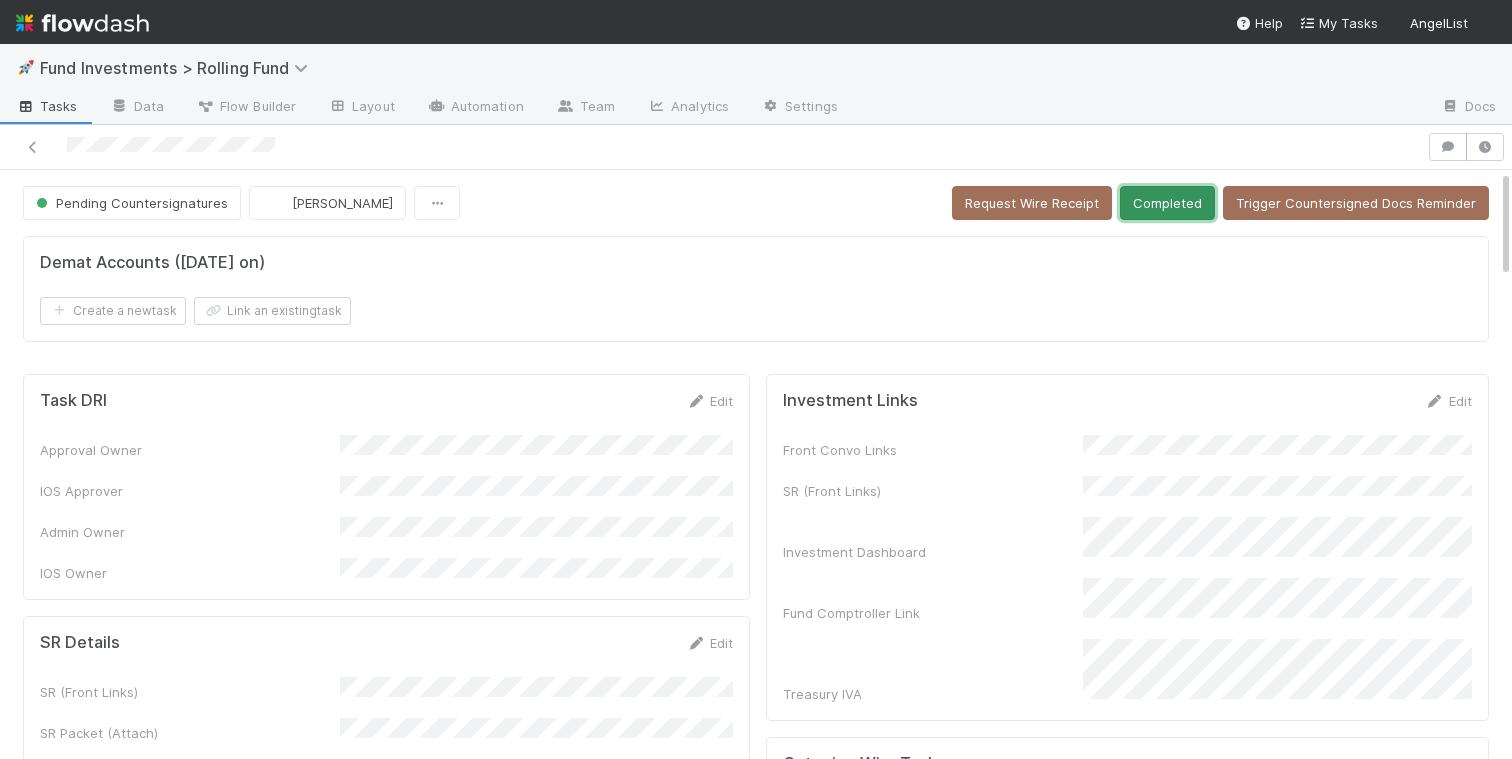 click on "Completed" at bounding box center [1167, 203] 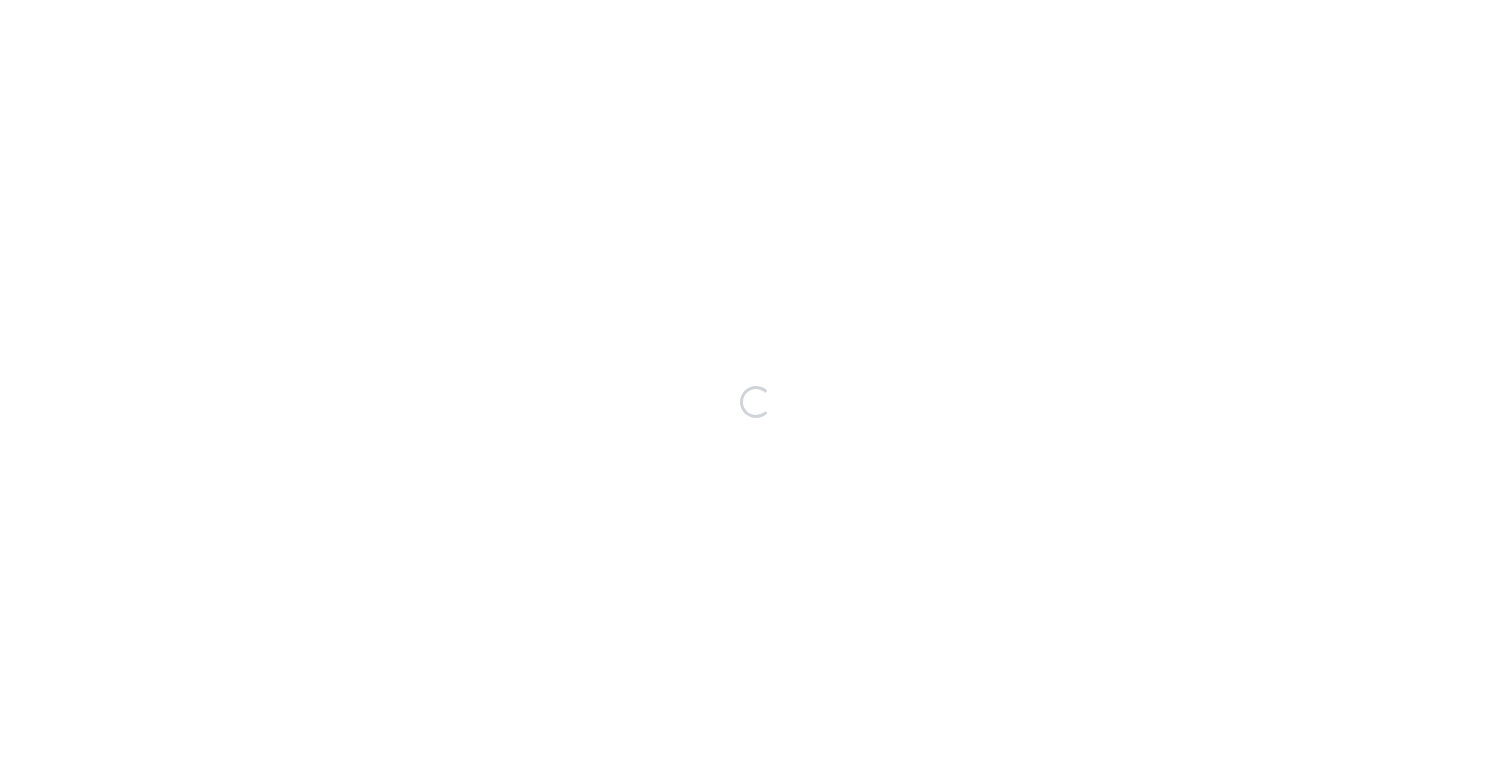 scroll, scrollTop: 0, scrollLeft: 0, axis: both 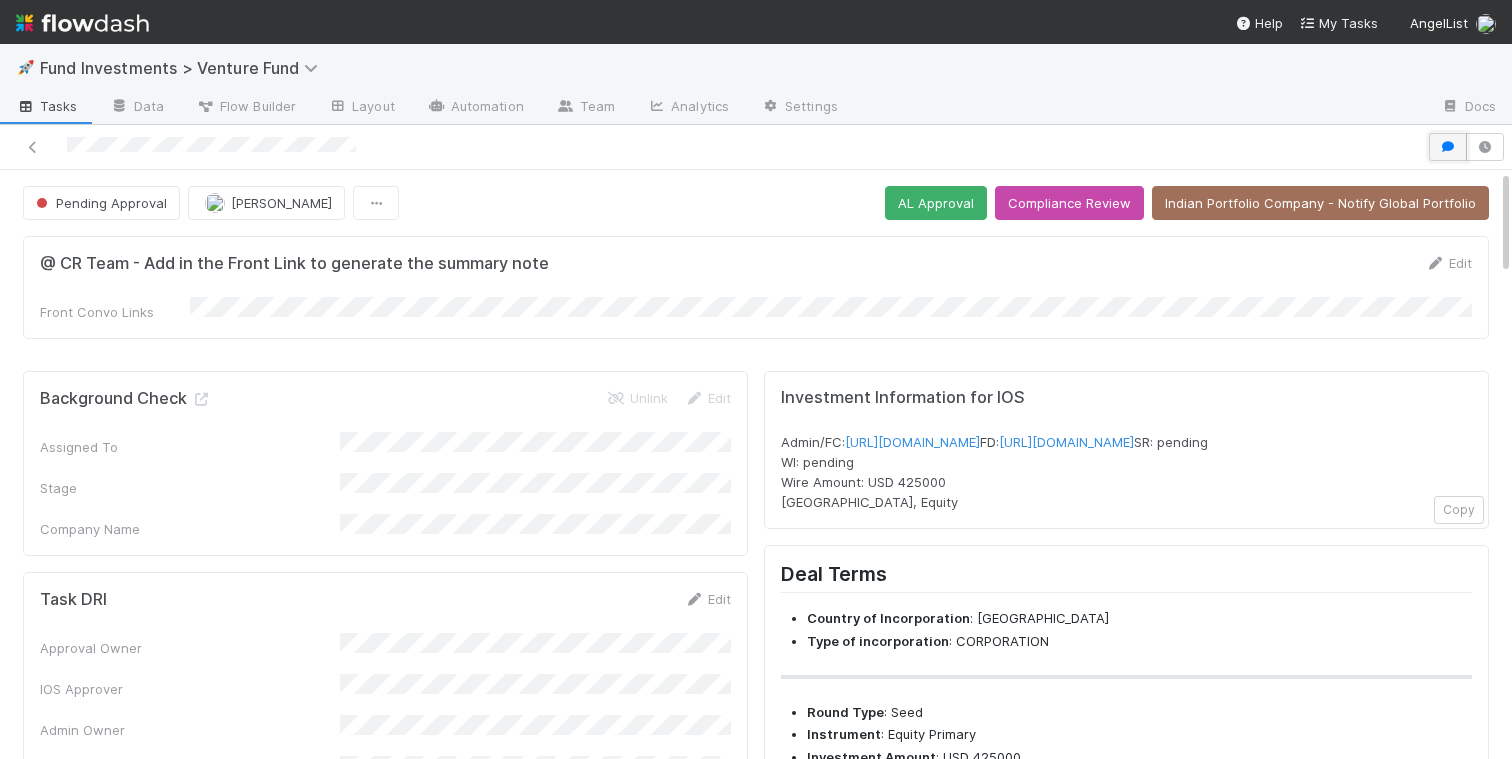 click at bounding box center [1448, 147] 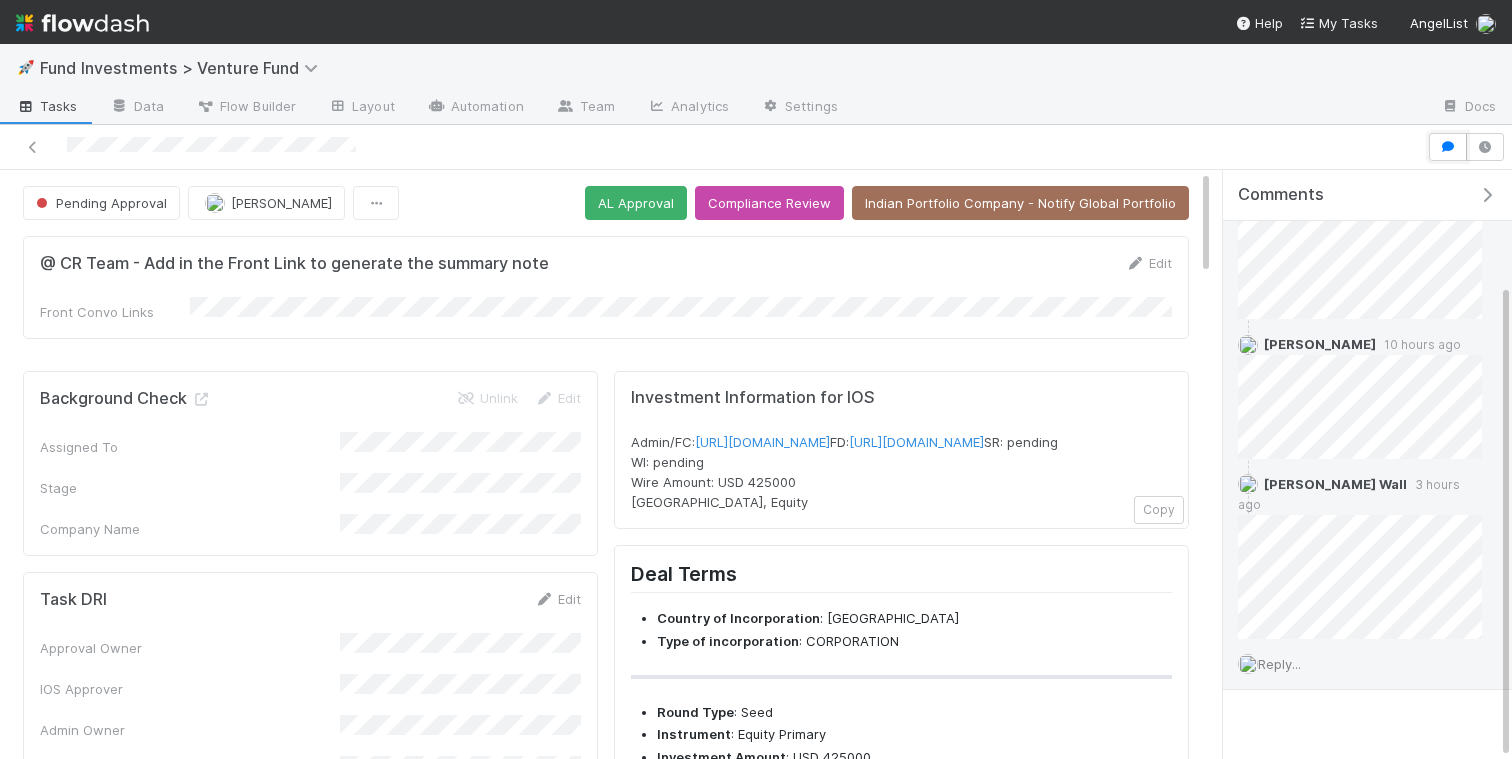 scroll, scrollTop: 141, scrollLeft: 0, axis: vertical 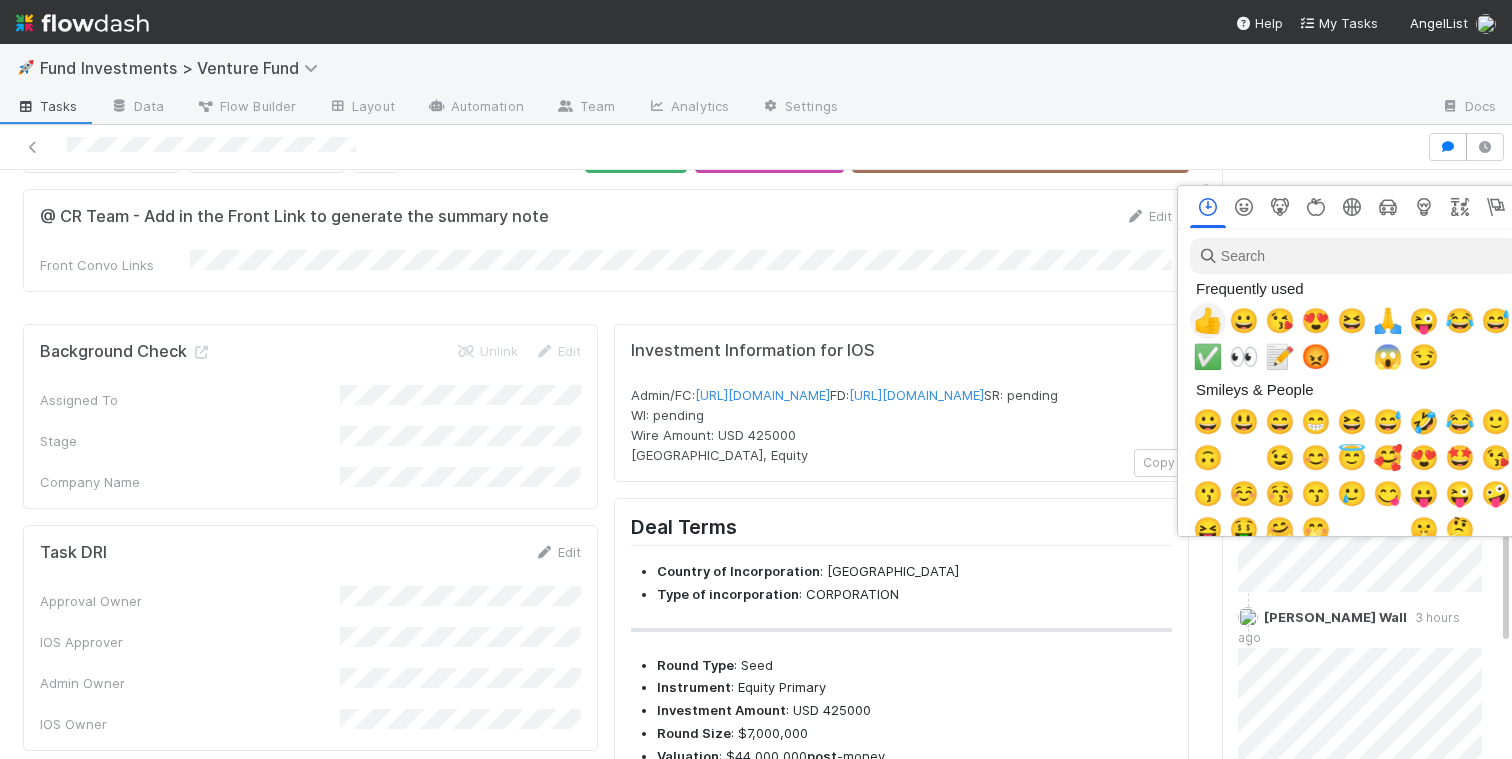 click on "👍" at bounding box center [1208, 321] 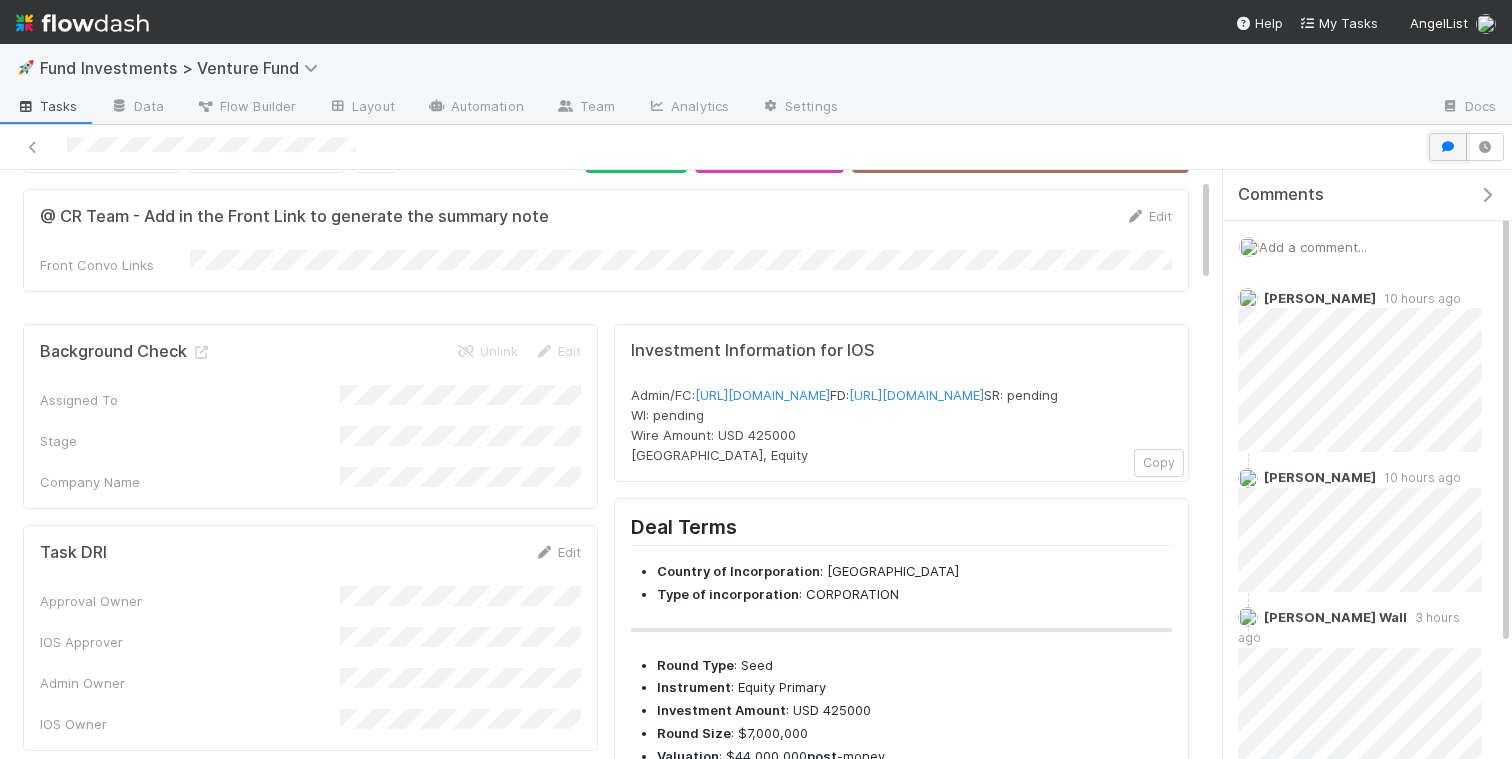 click at bounding box center [1448, 147] 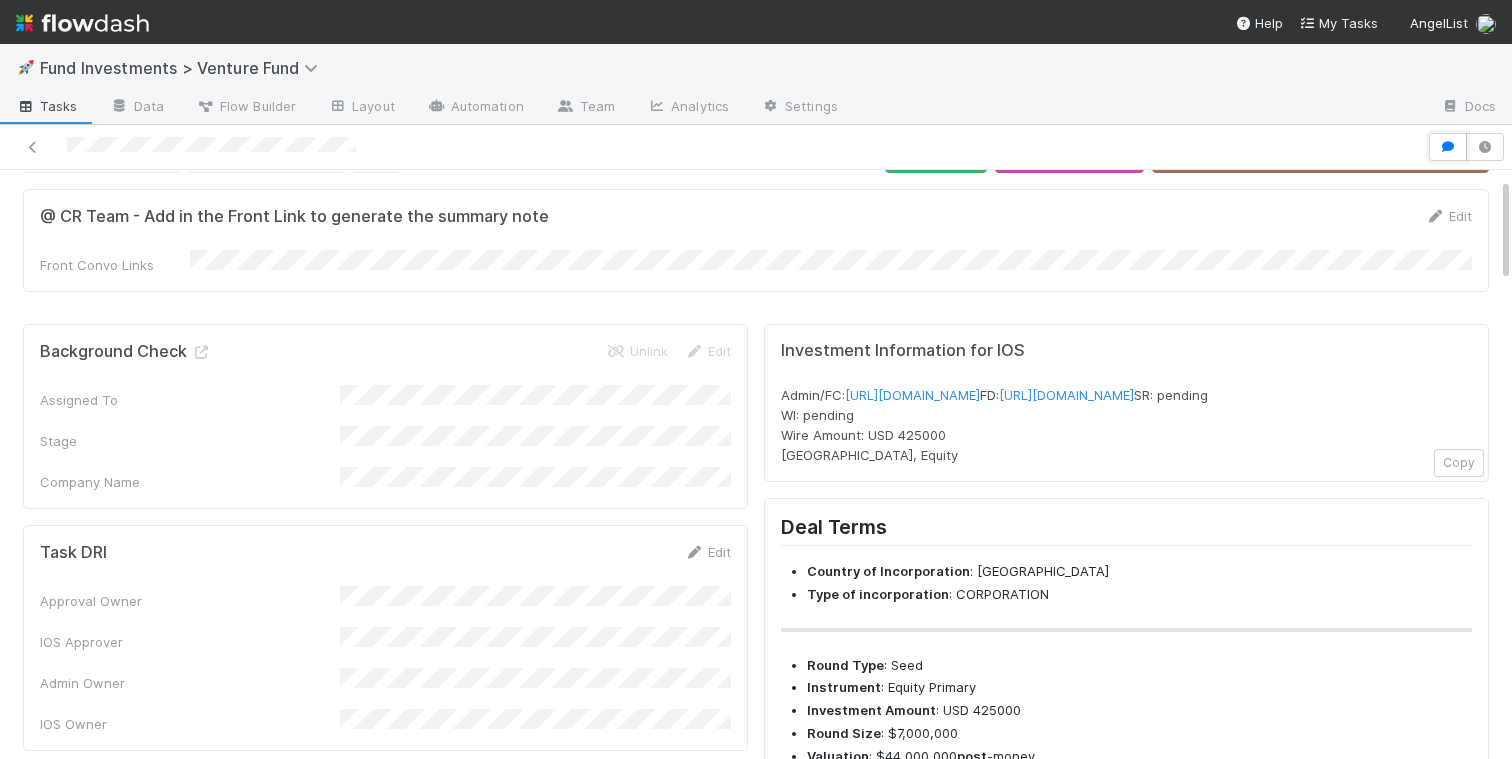 scroll, scrollTop: 0, scrollLeft: 0, axis: both 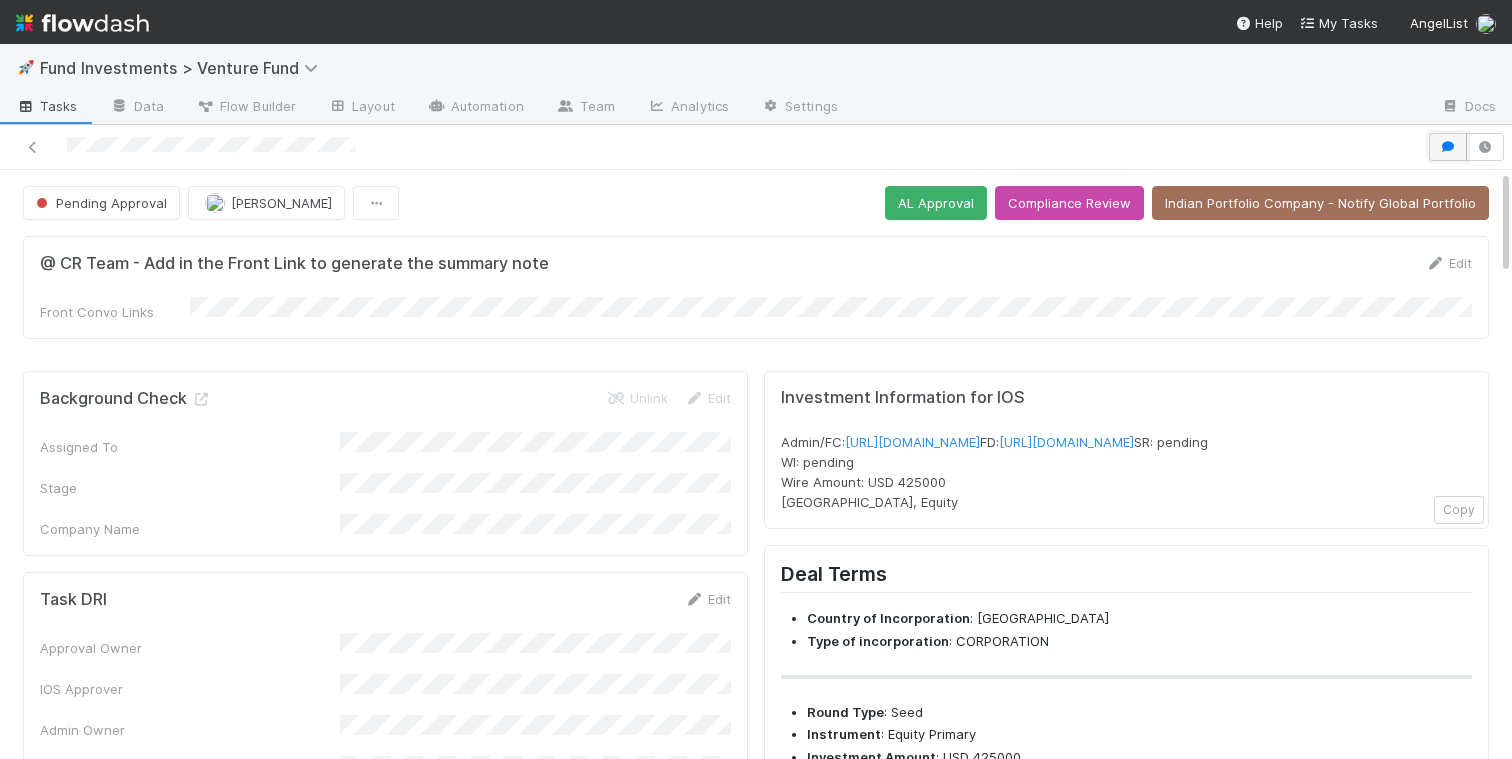 click at bounding box center [1448, 147] 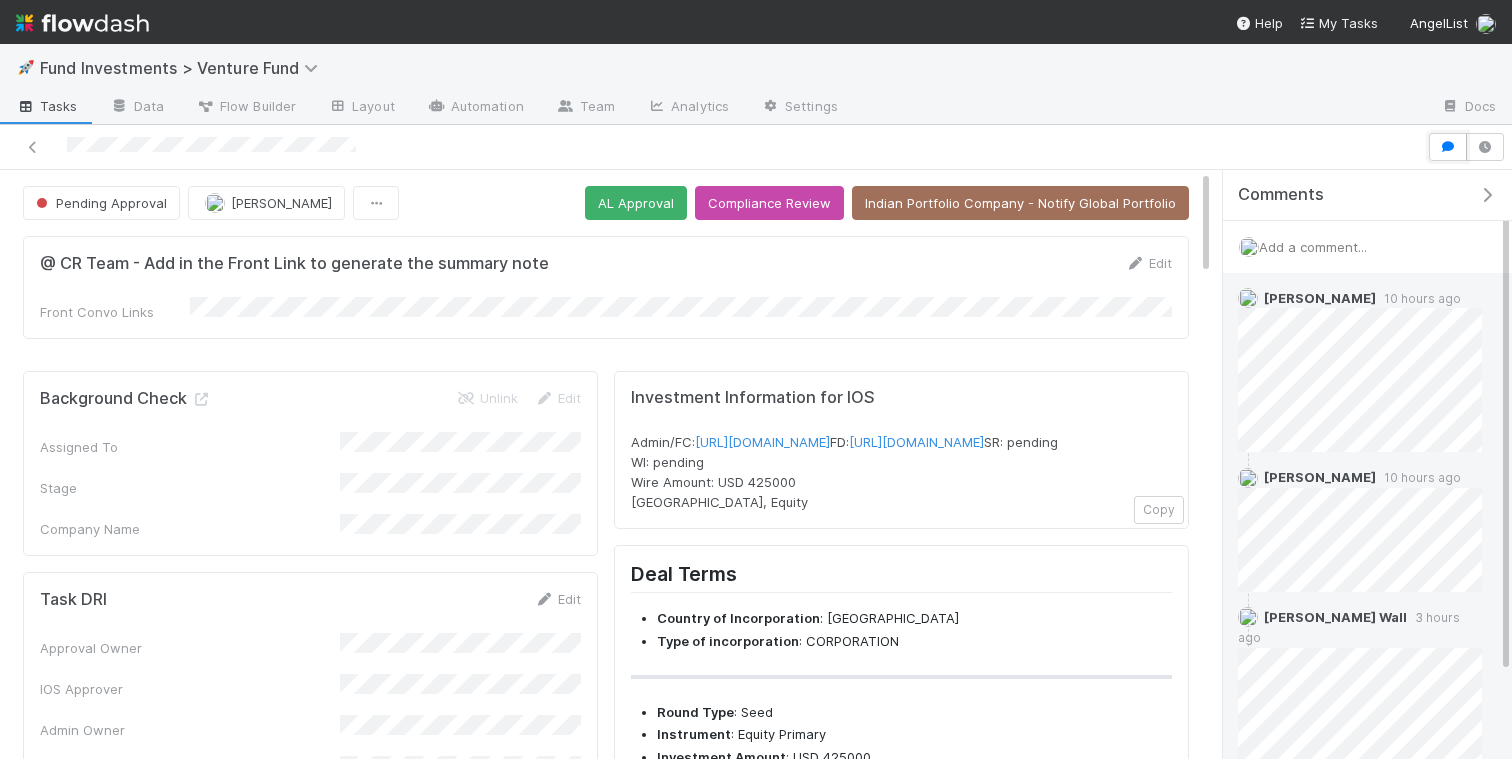 scroll, scrollTop: 141, scrollLeft: 0, axis: vertical 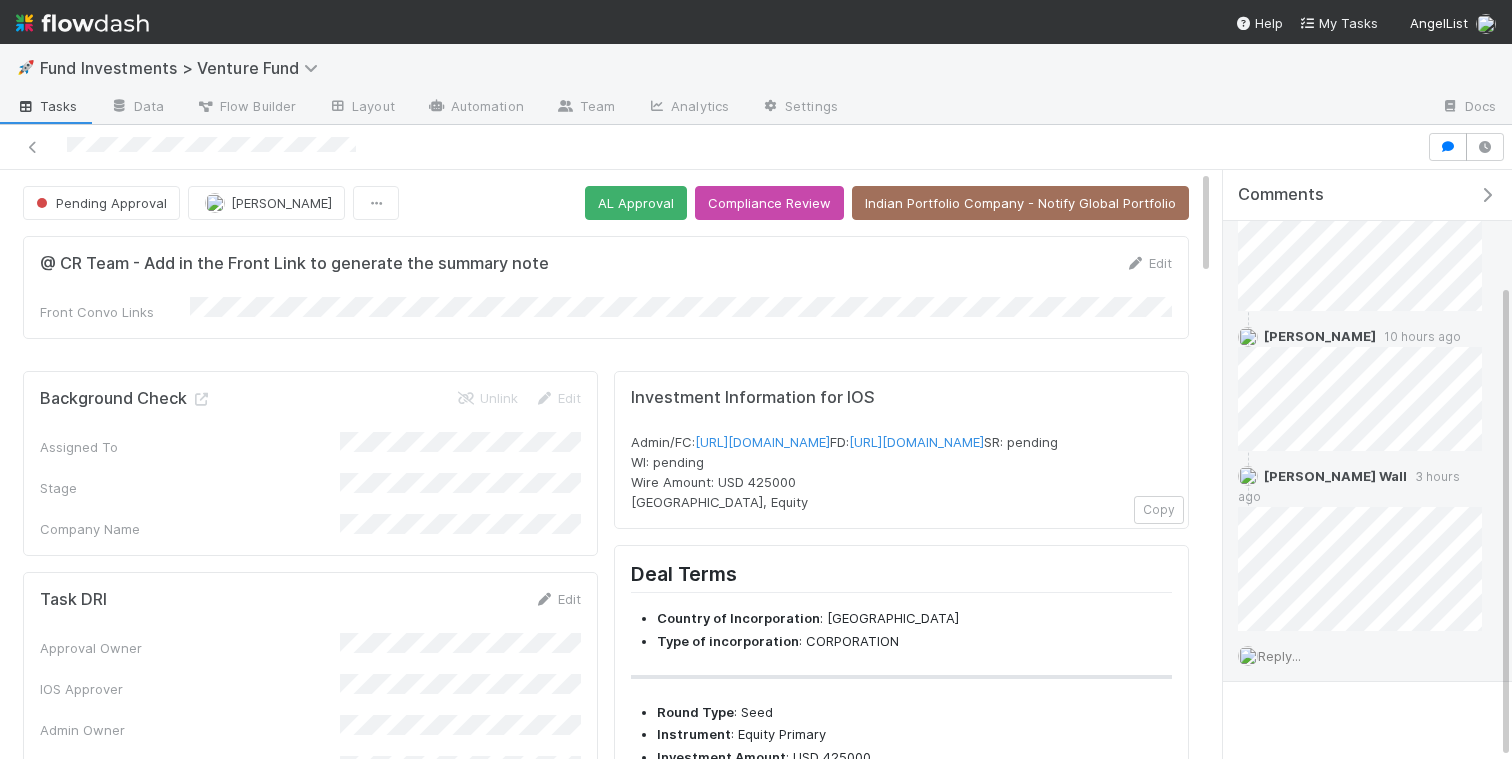 click on "Reply..." at bounding box center (1279, 656) 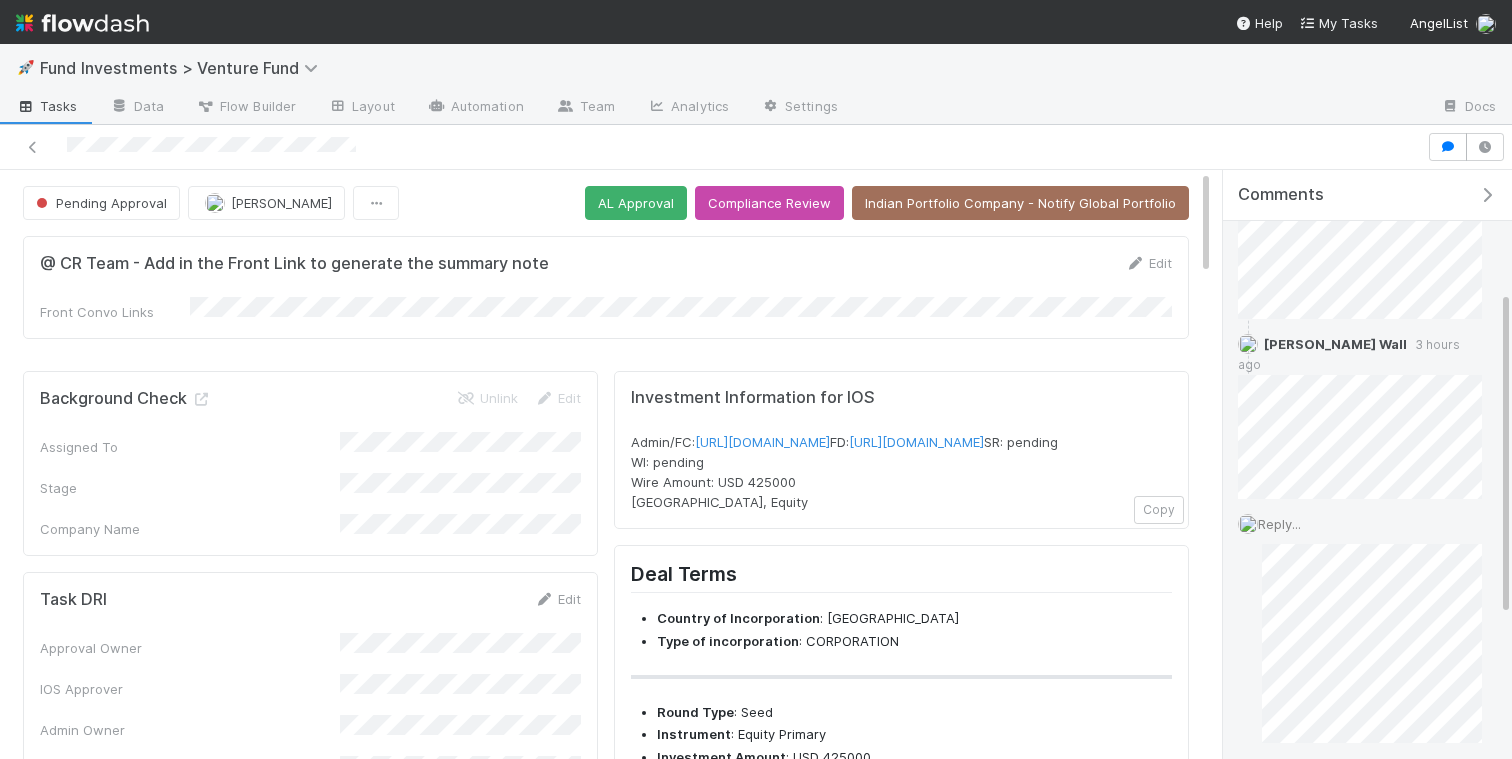 scroll, scrollTop: 328, scrollLeft: 0, axis: vertical 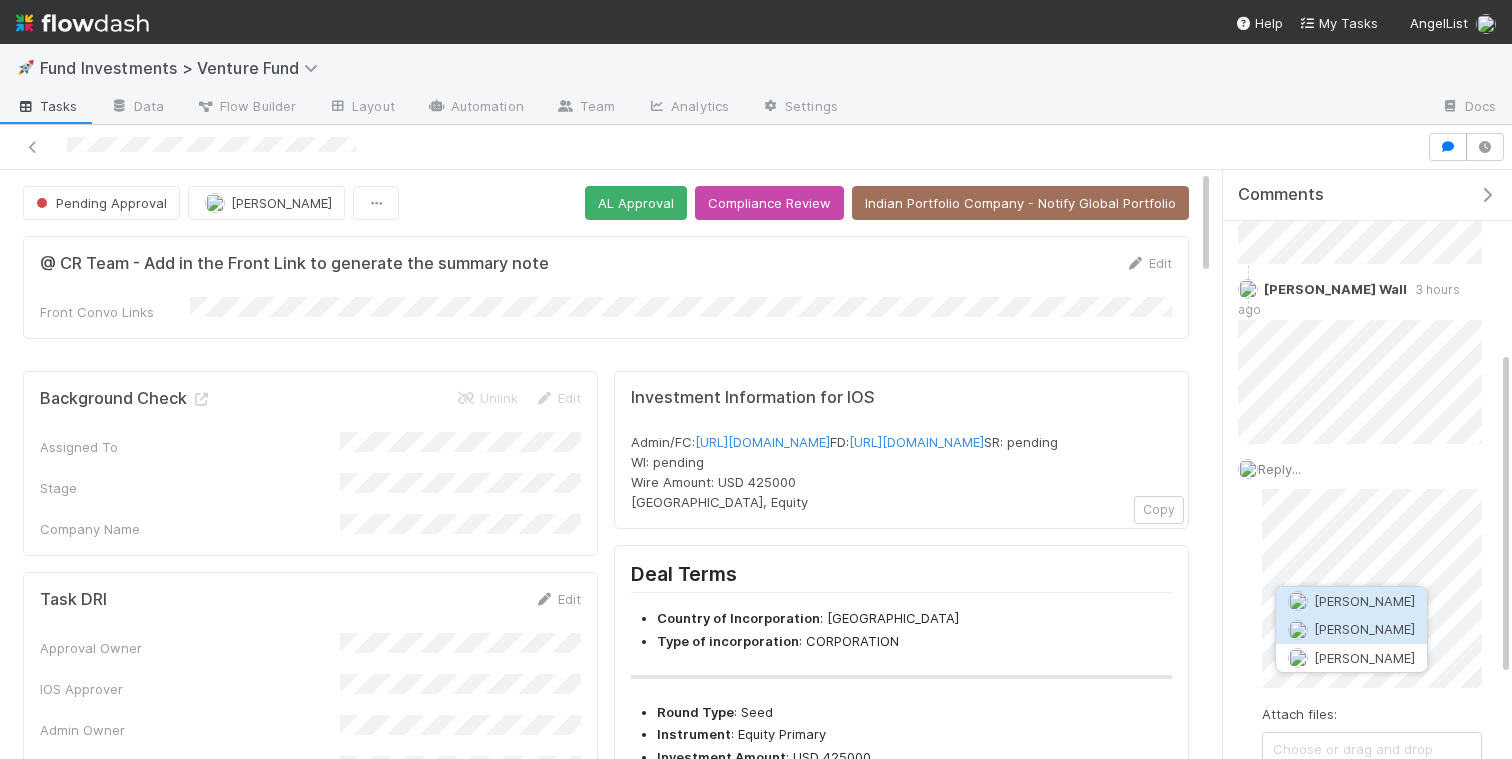 click on "Kevin Liang" at bounding box center [1364, 629] 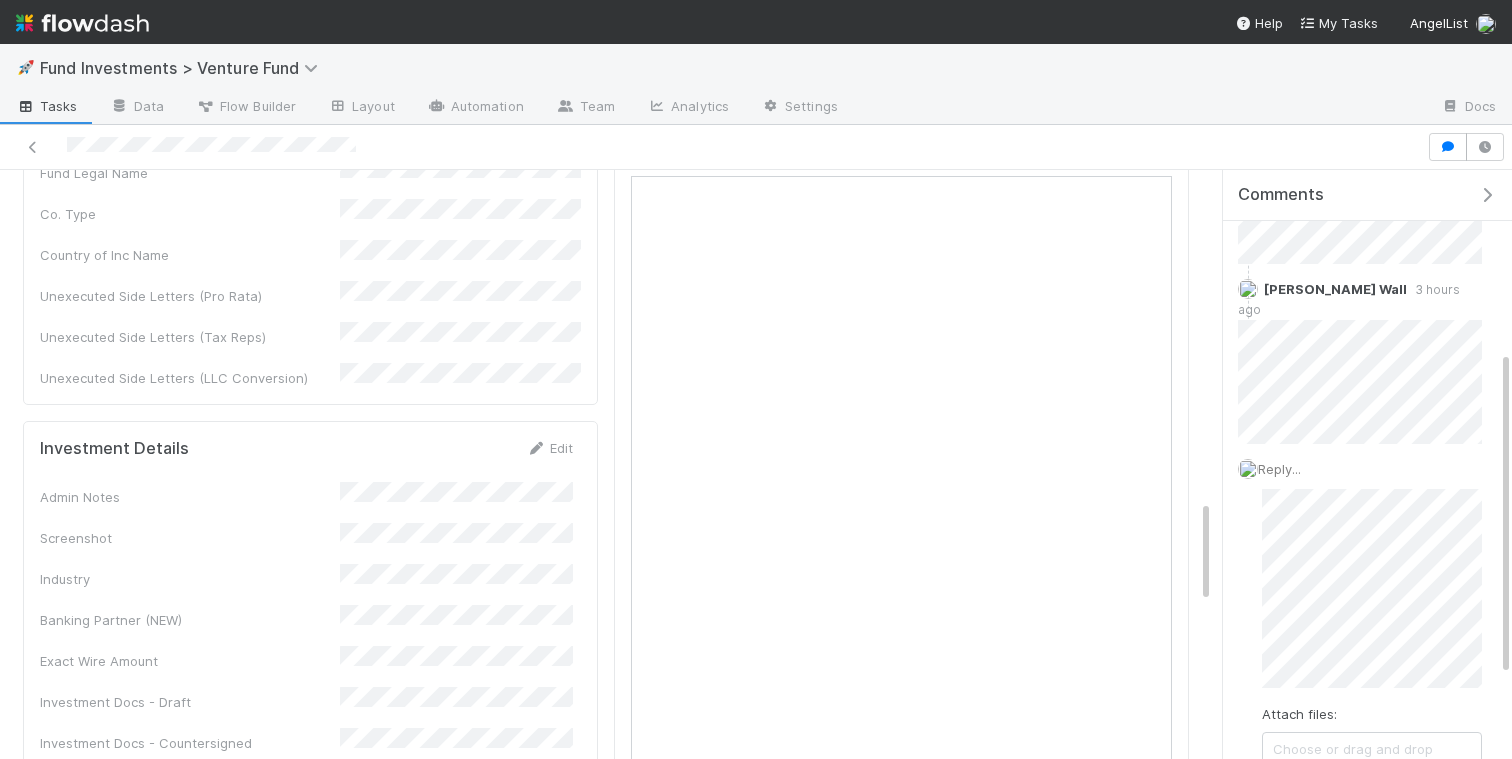 scroll, scrollTop: 1878, scrollLeft: 0, axis: vertical 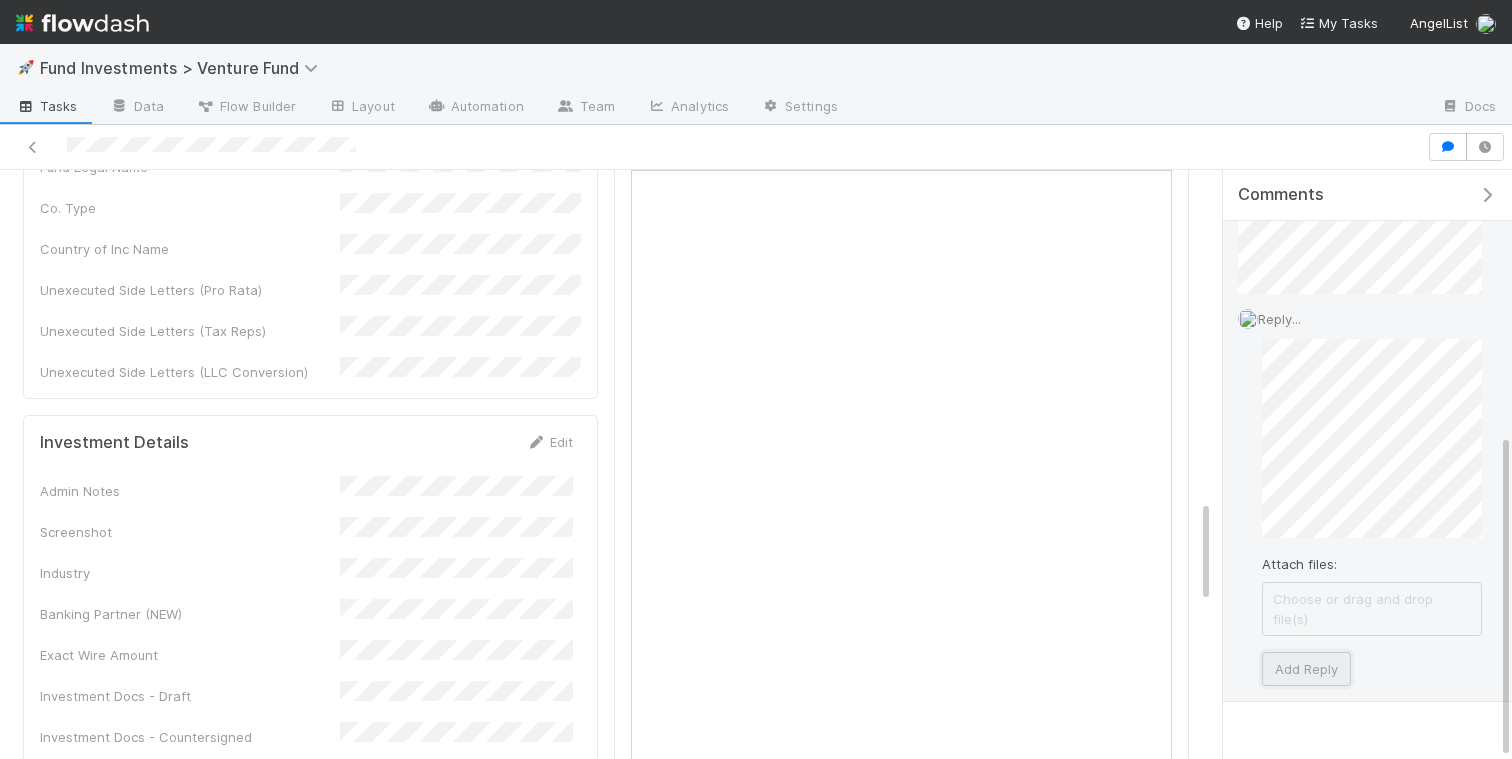 click on "Add Reply" at bounding box center (1306, 669) 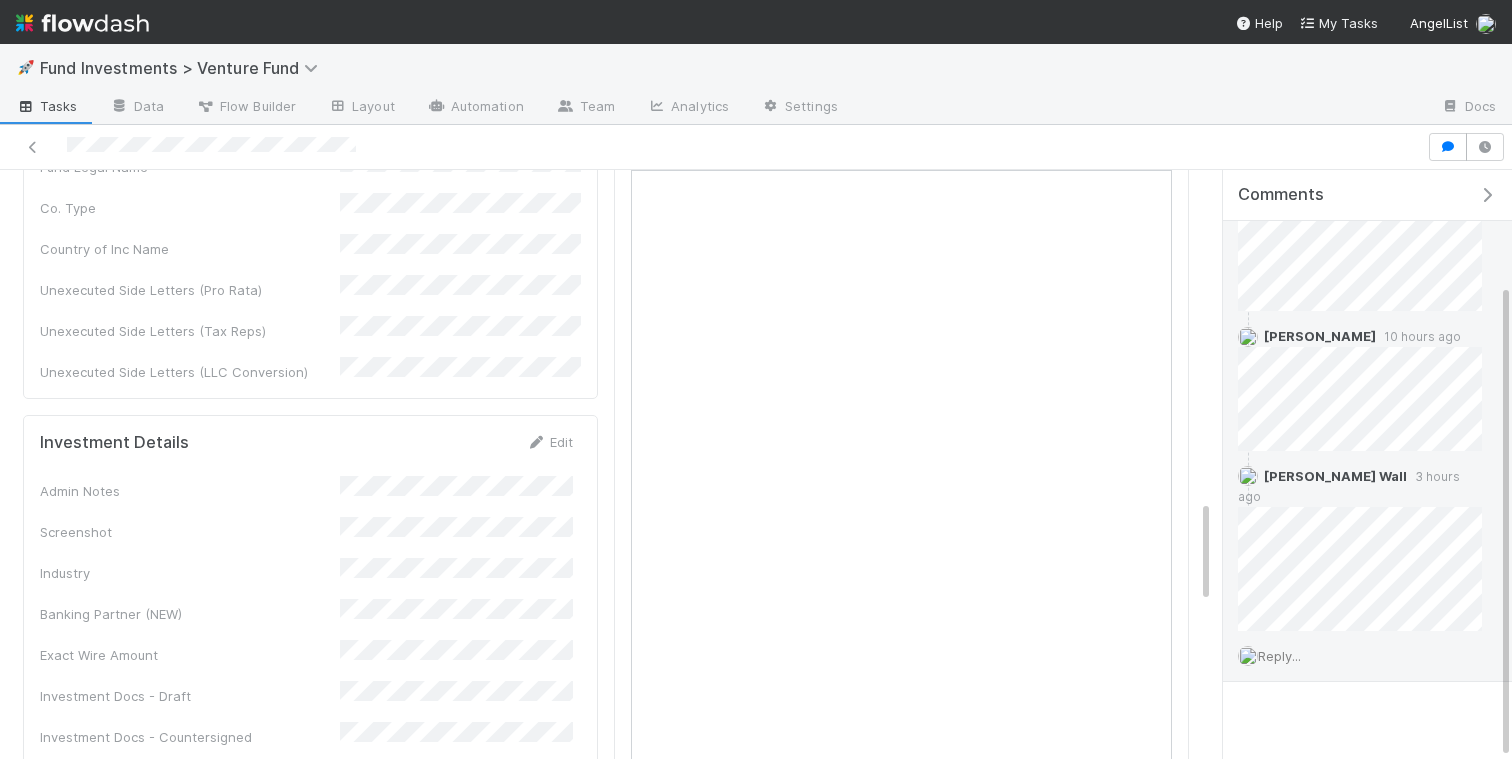 scroll, scrollTop: 280, scrollLeft: 0, axis: vertical 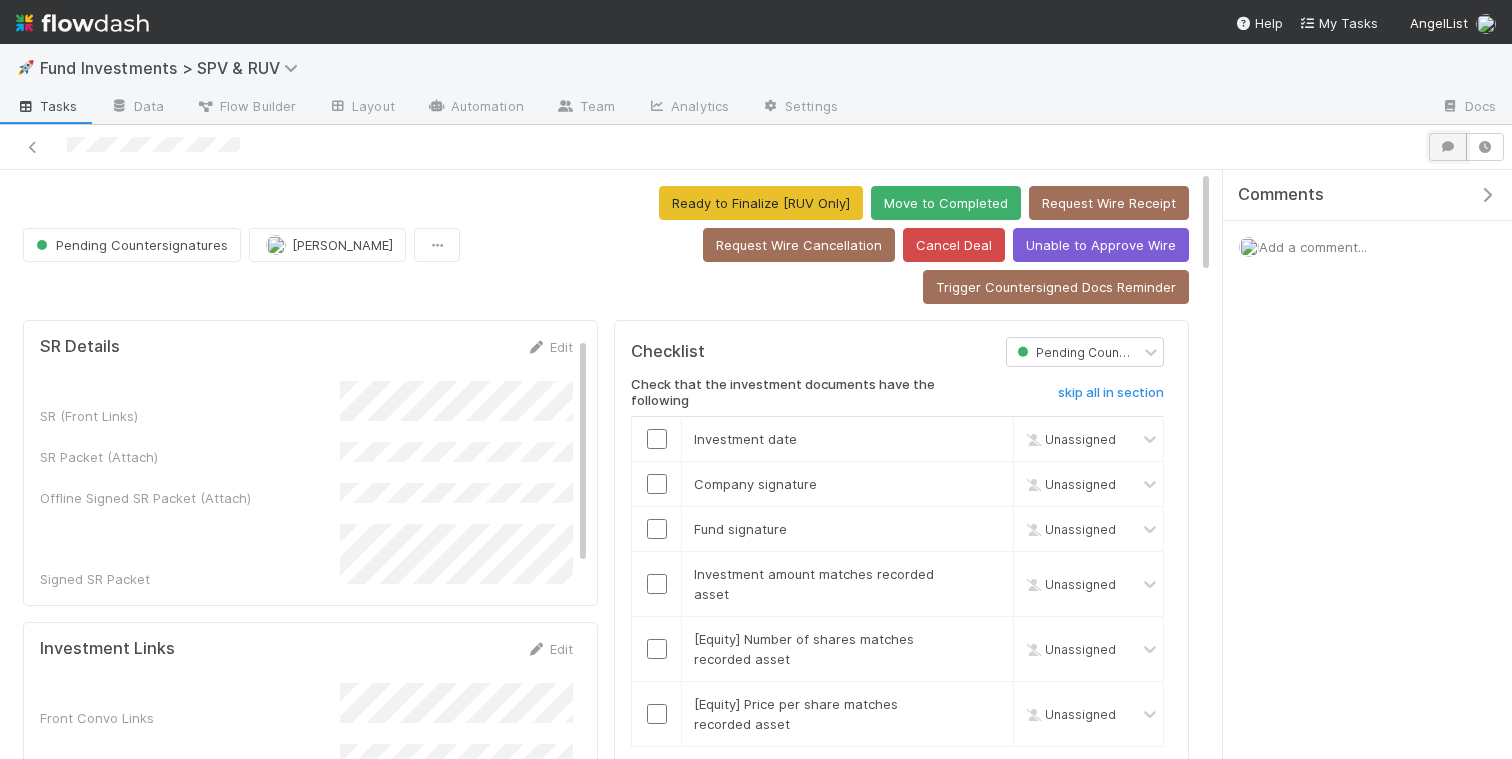 click at bounding box center [1448, 147] 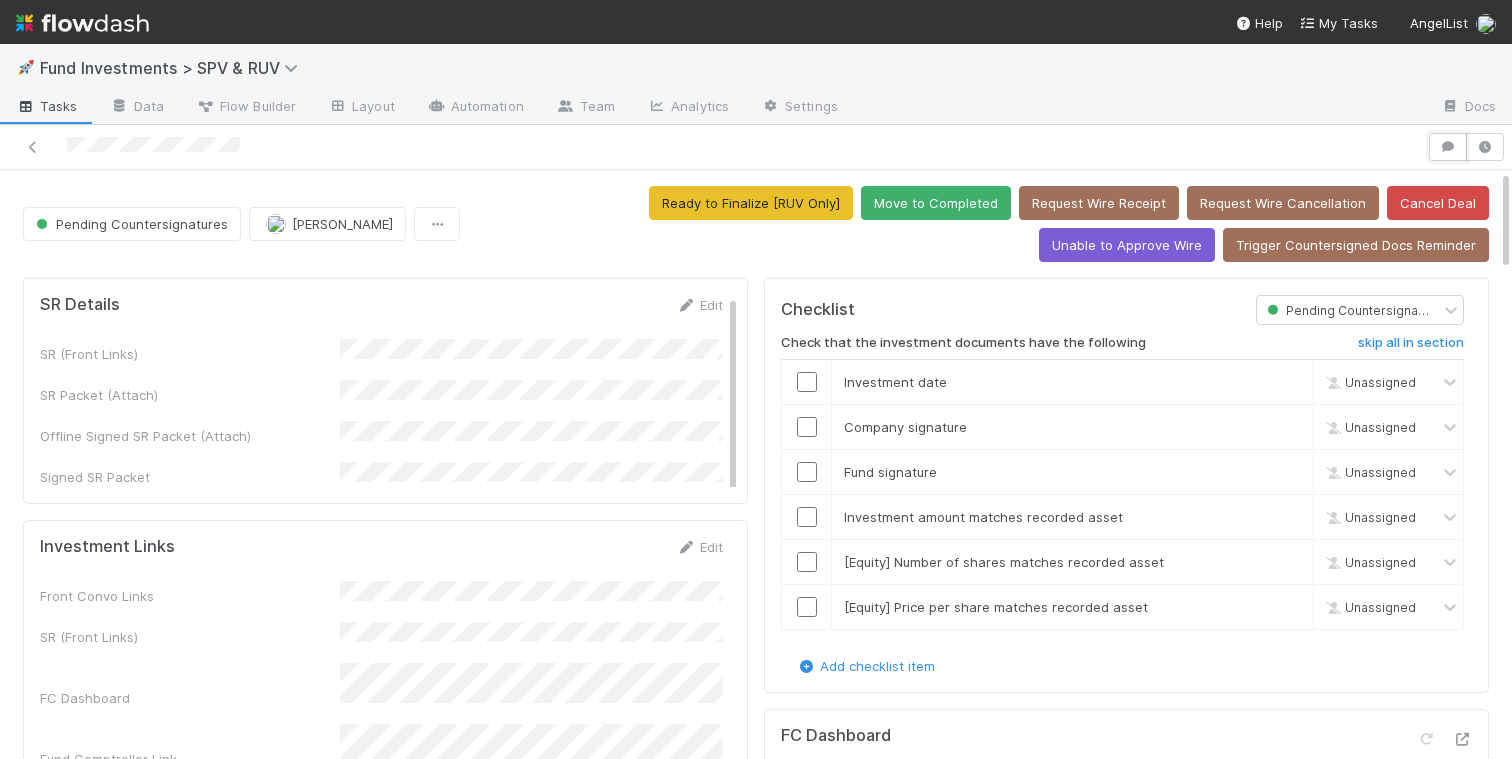 scroll, scrollTop: 3, scrollLeft: 0, axis: vertical 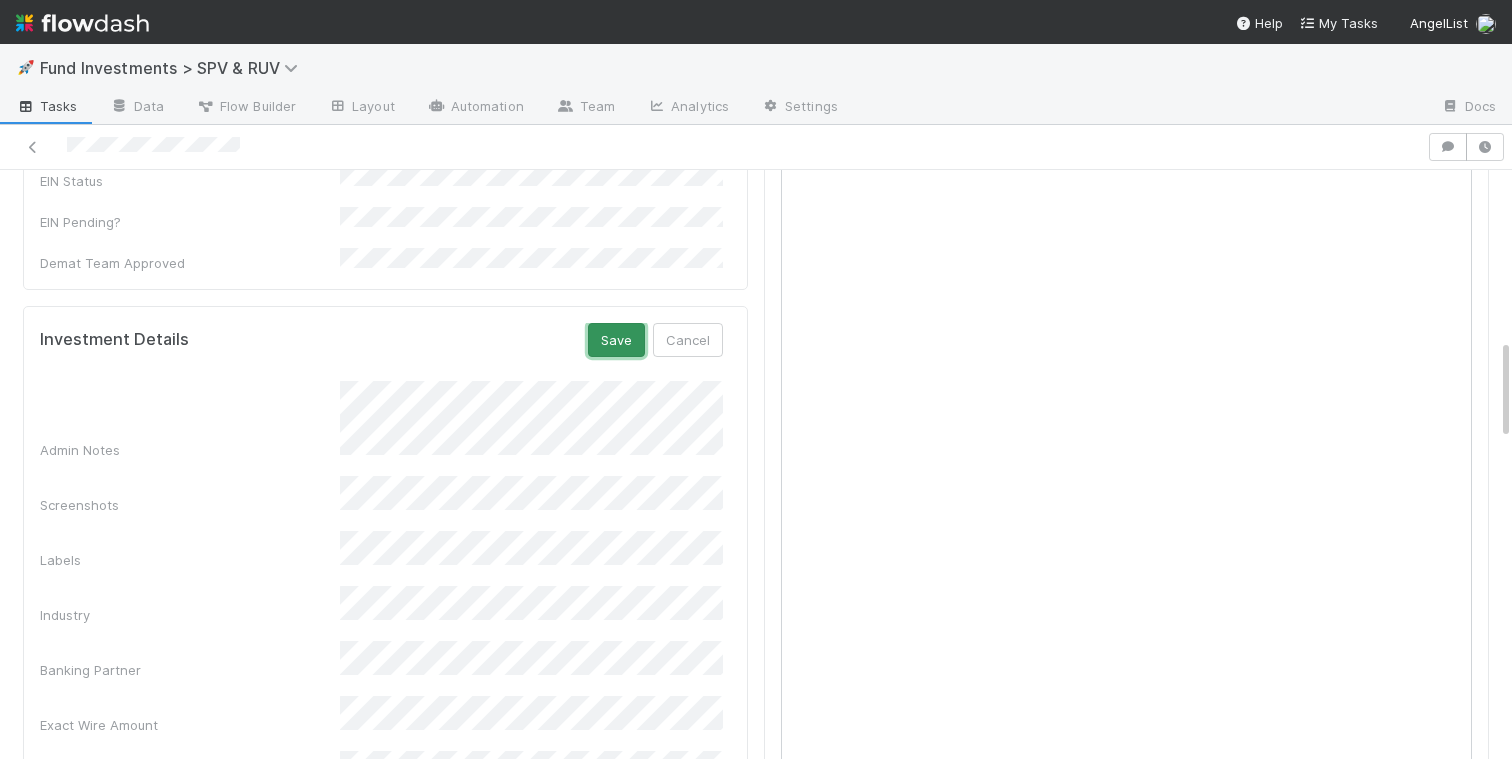 click on "Save" at bounding box center [616, 340] 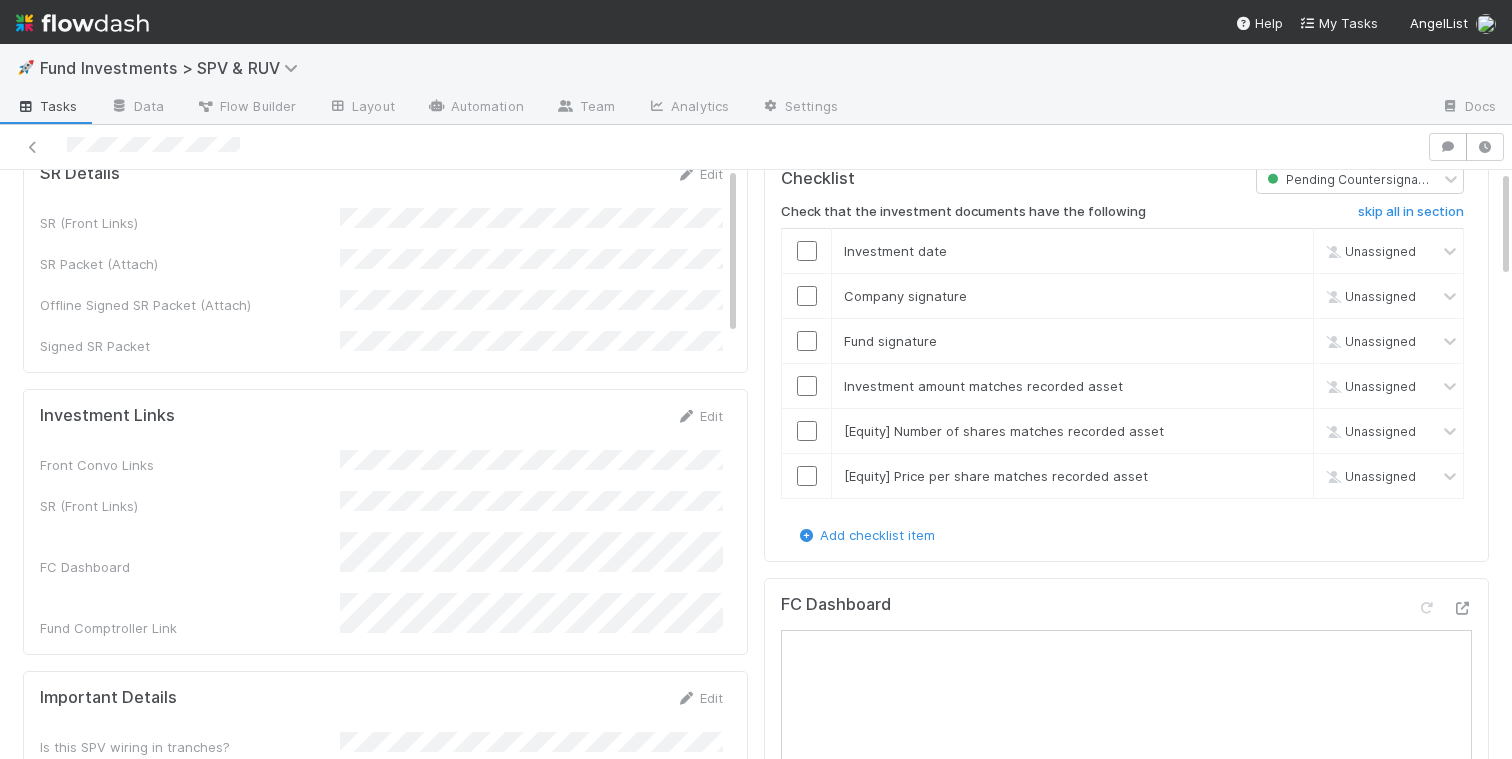 scroll, scrollTop: 0, scrollLeft: 0, axis: both 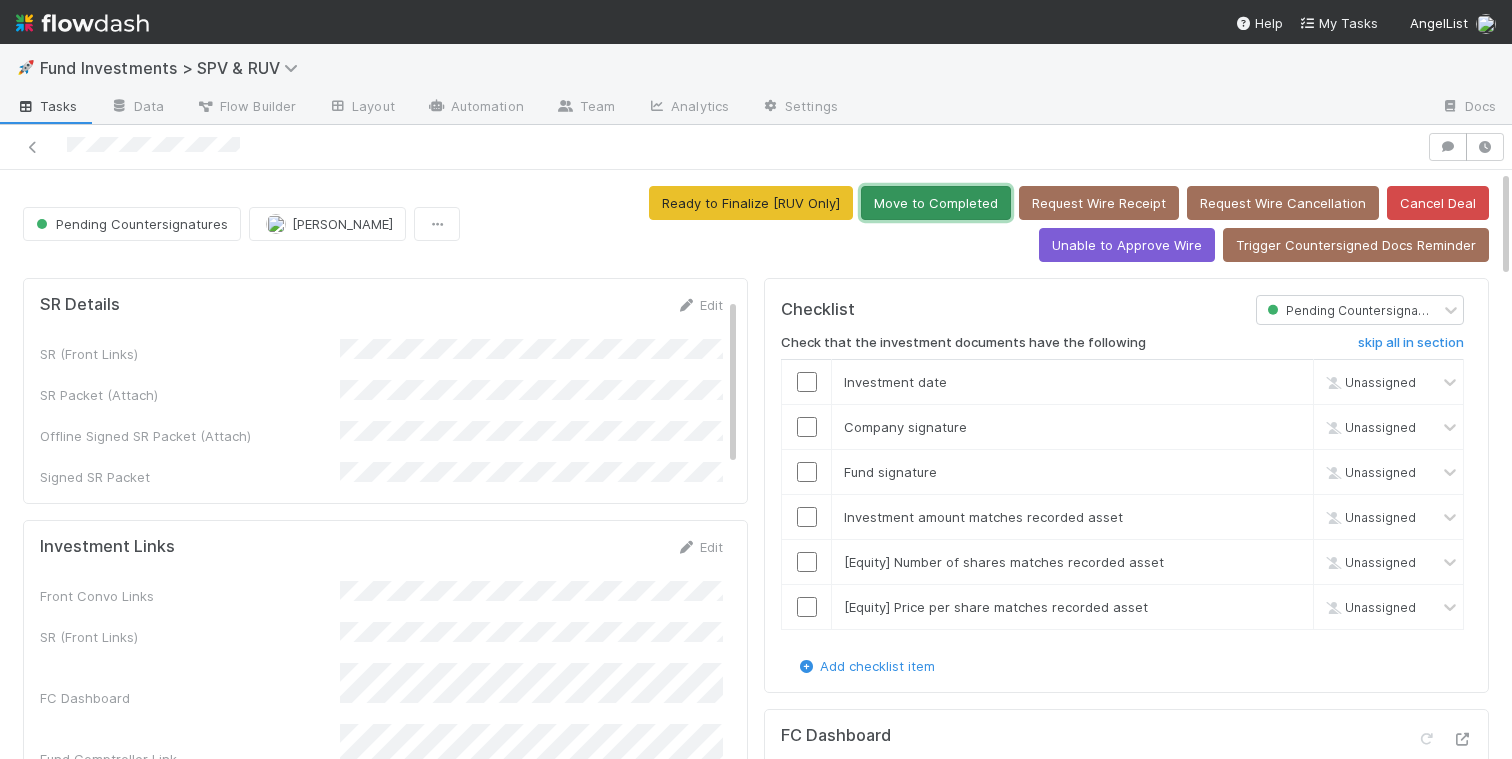 click on "Move to Completed" at bounding box center (936, 203) 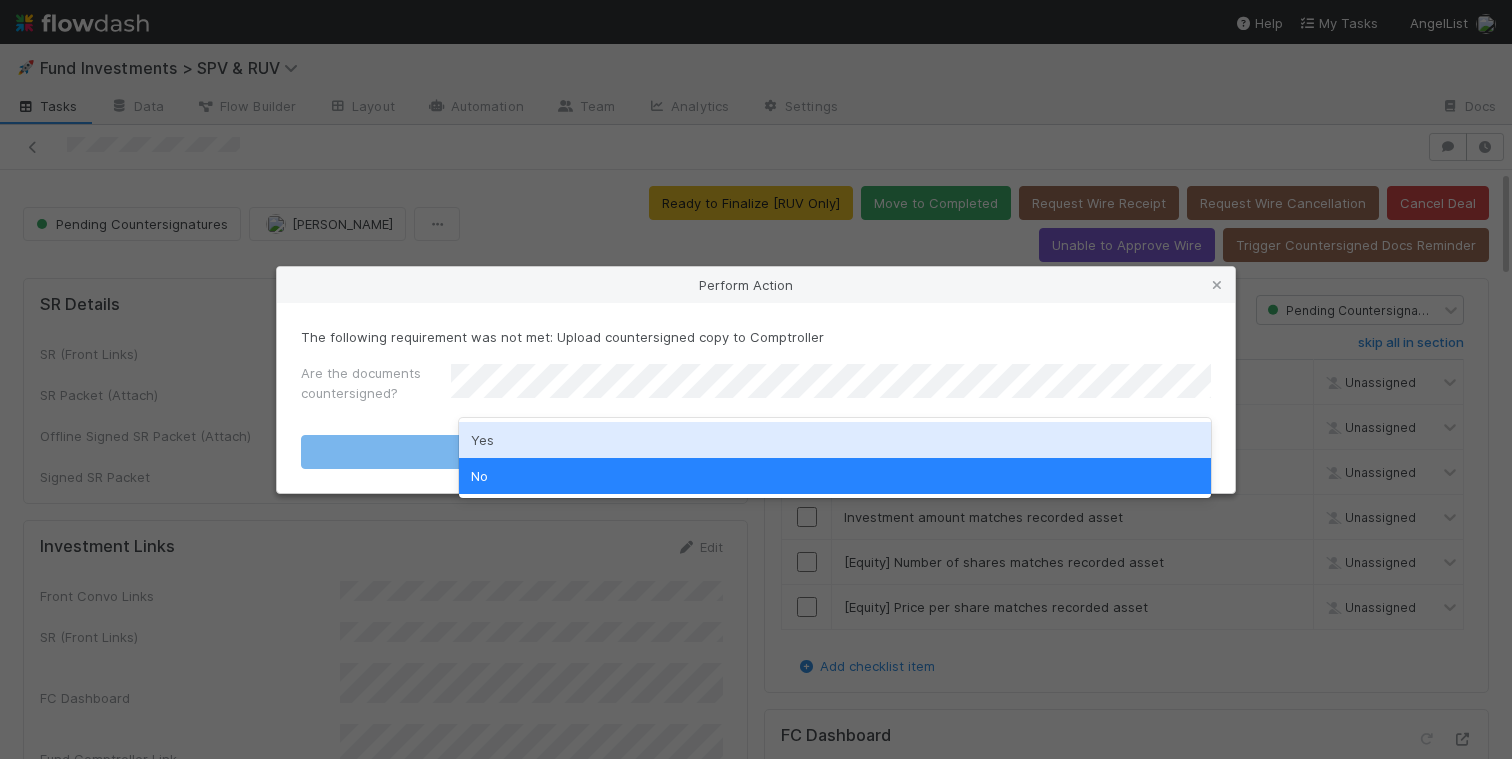click on "Yes" at bounding box center [835, 440] 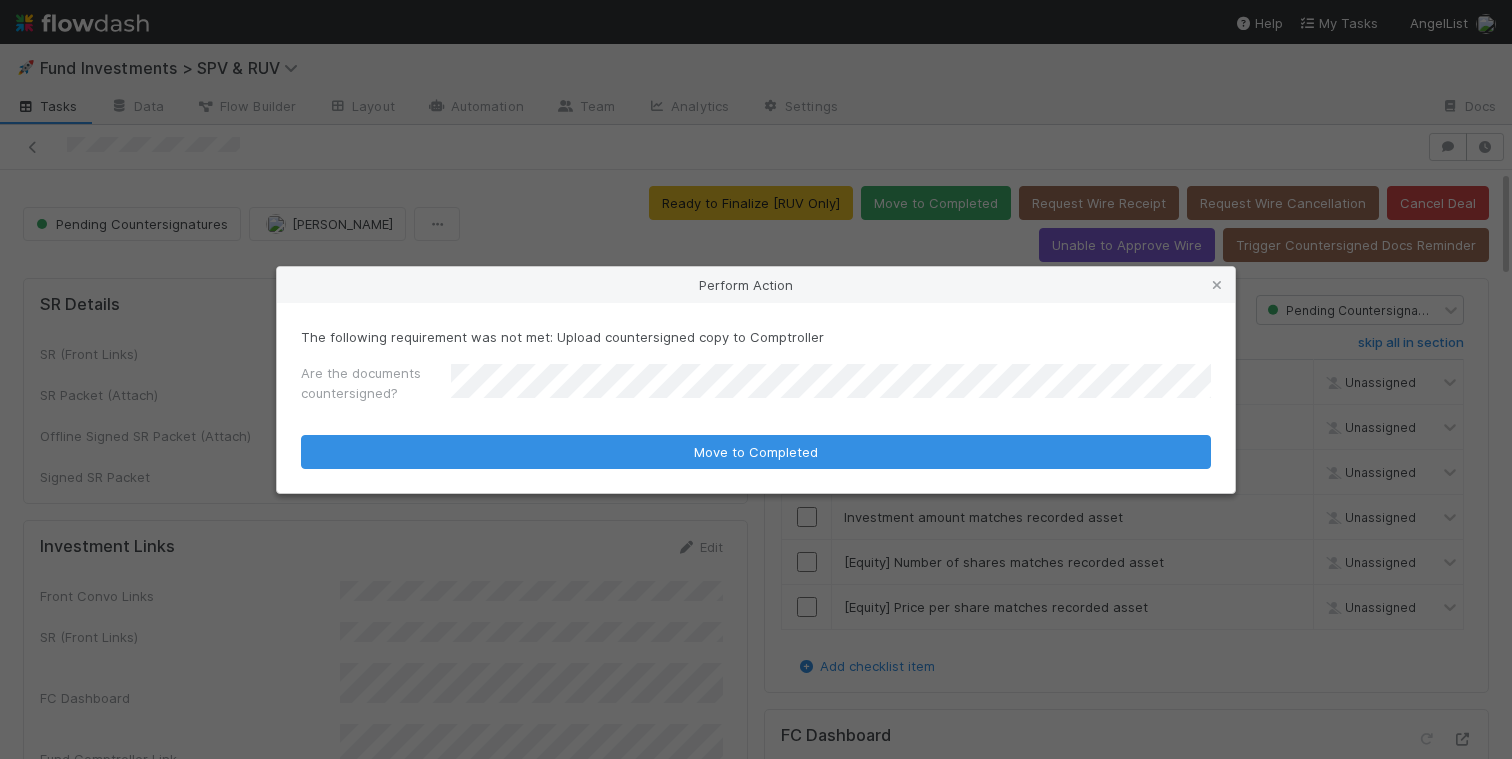 click on "The following requirement was not met:   Upload countersigned copy to Comptroller  Are the documents countersigned? Move to Completed" at bounding box center [756, 398] 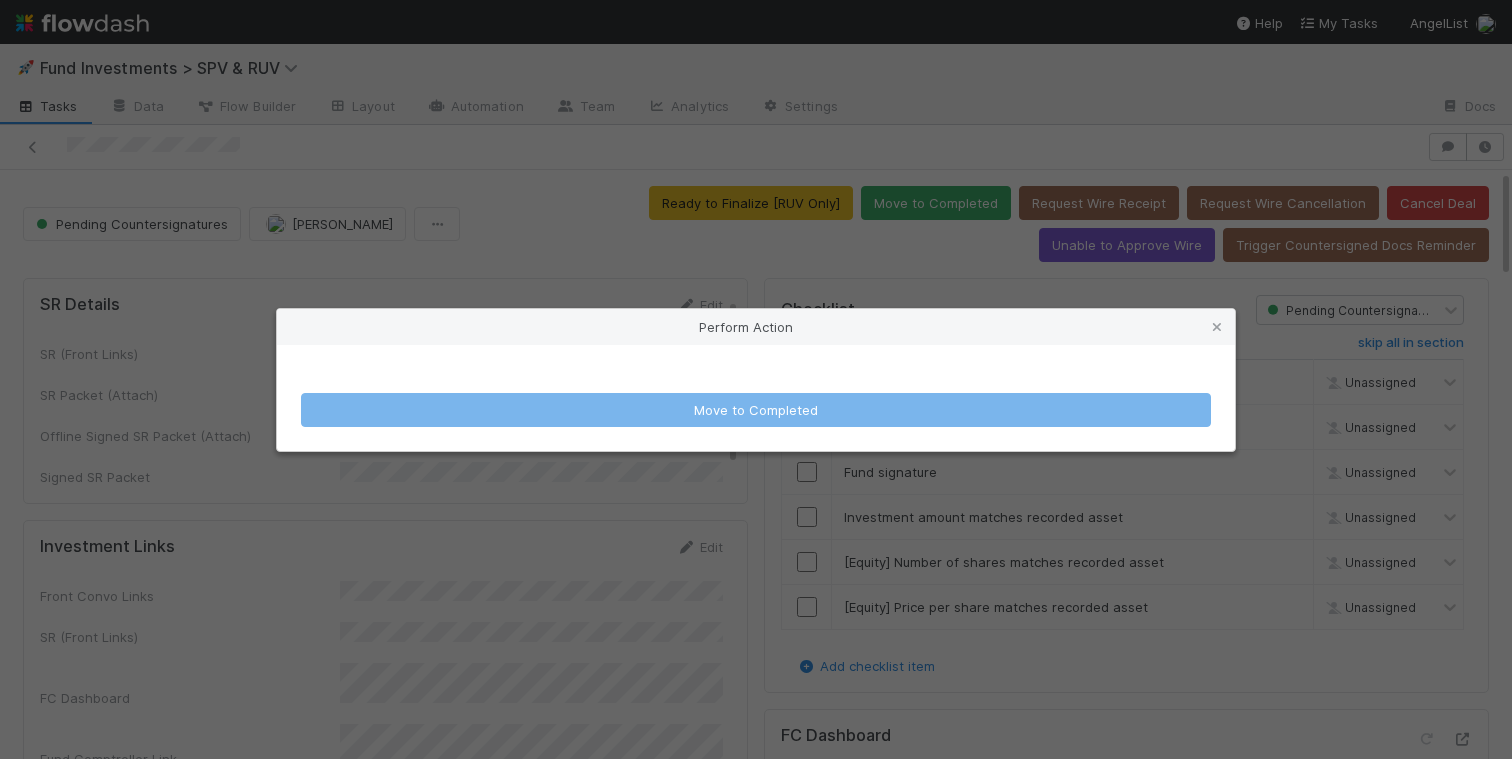 click on "Move to Completed" at bounding box center (756, 398) 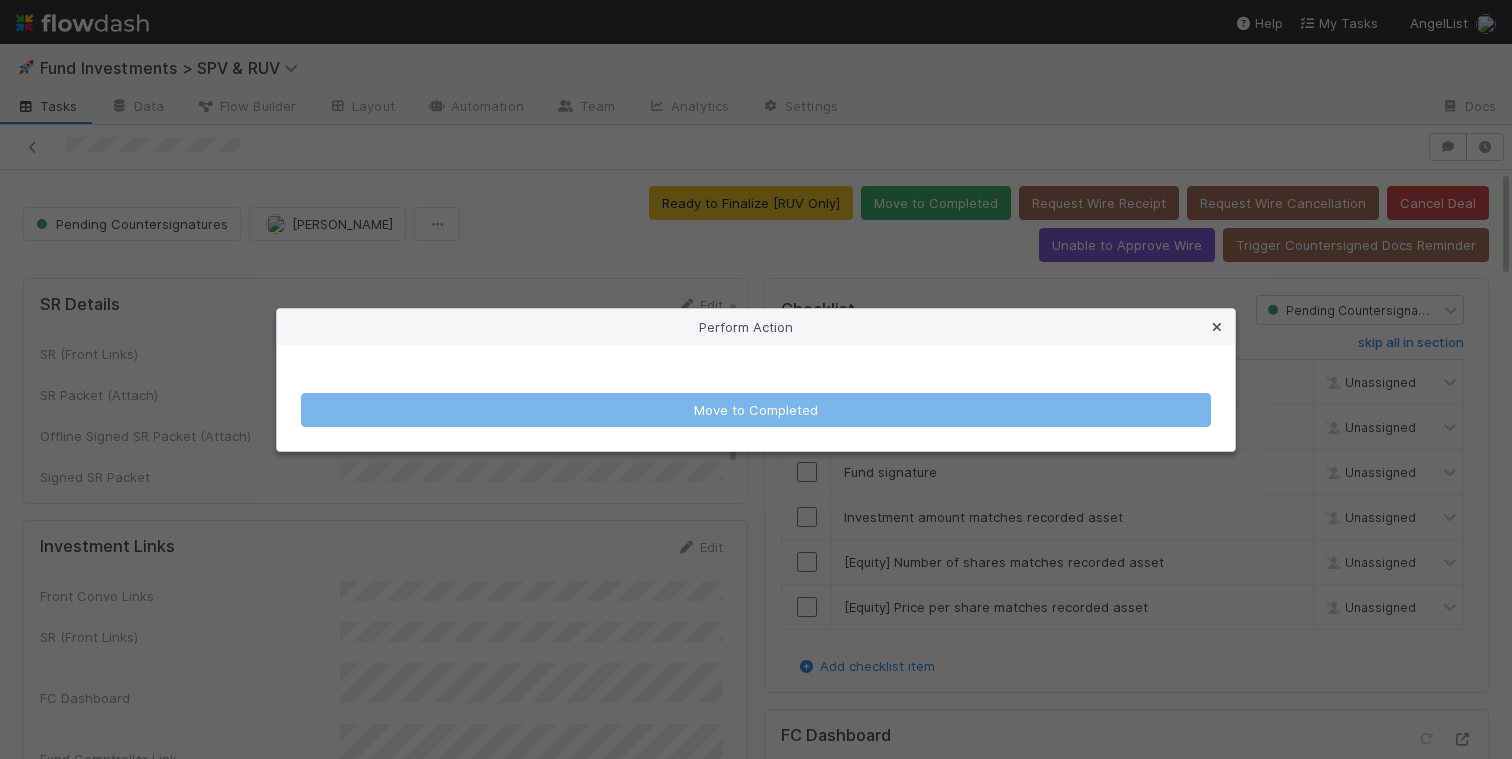 click at bounding box center (1217, 327) 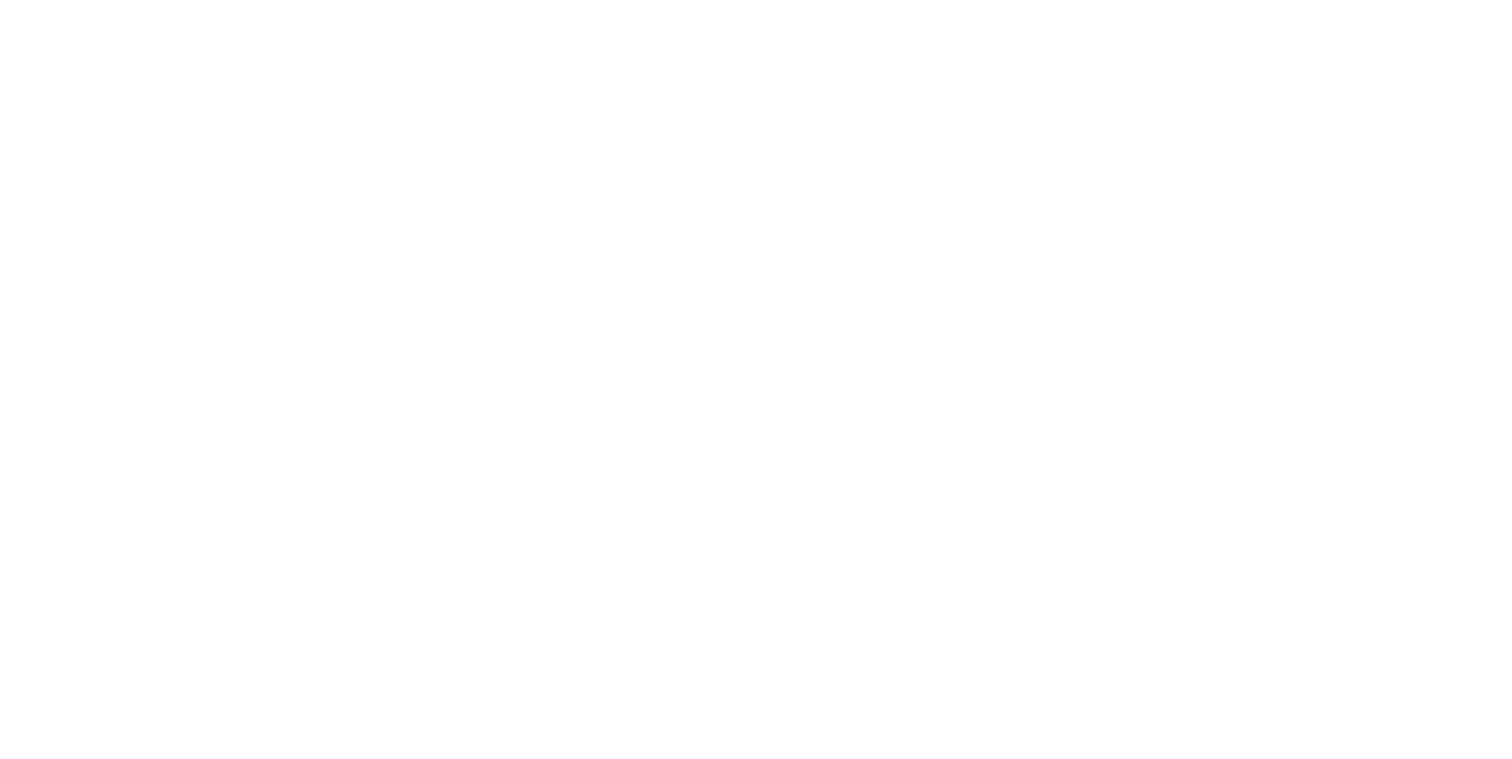 scroll, scrollTop: 0, scrollLeft: 0, axis: both 